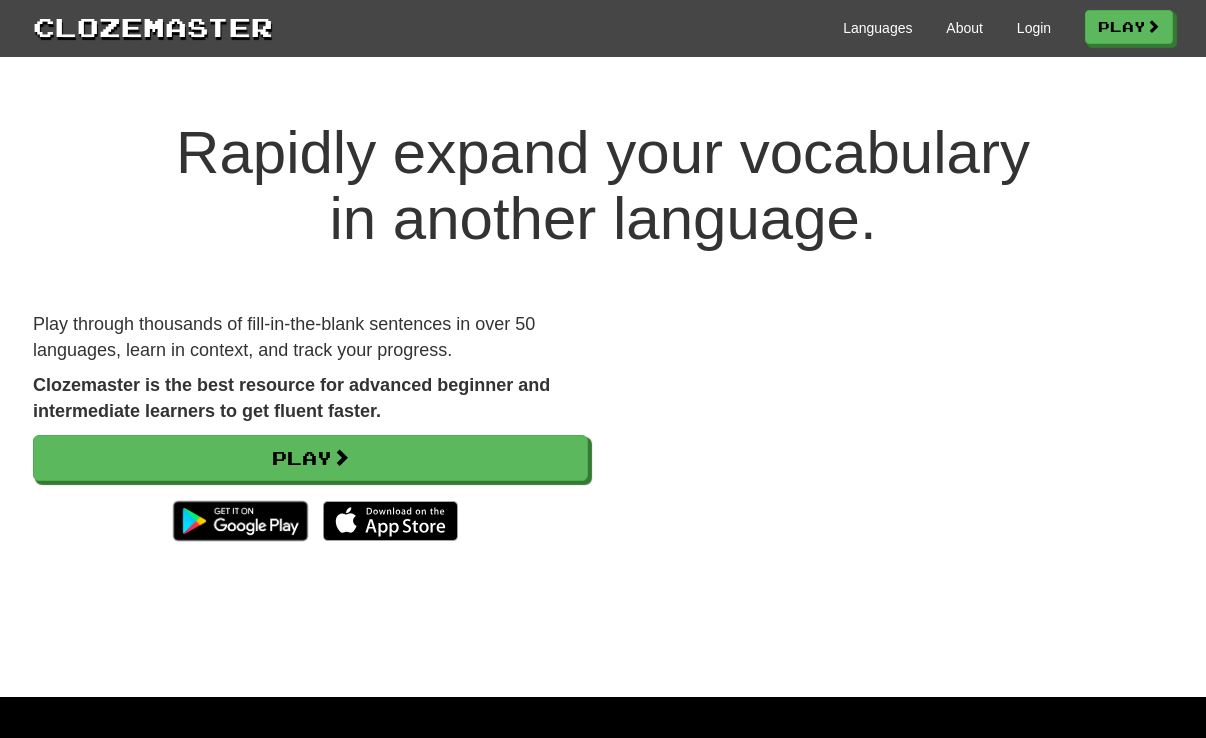 scroll, scrollTop: 0, scrollLeft: 0, axis: both 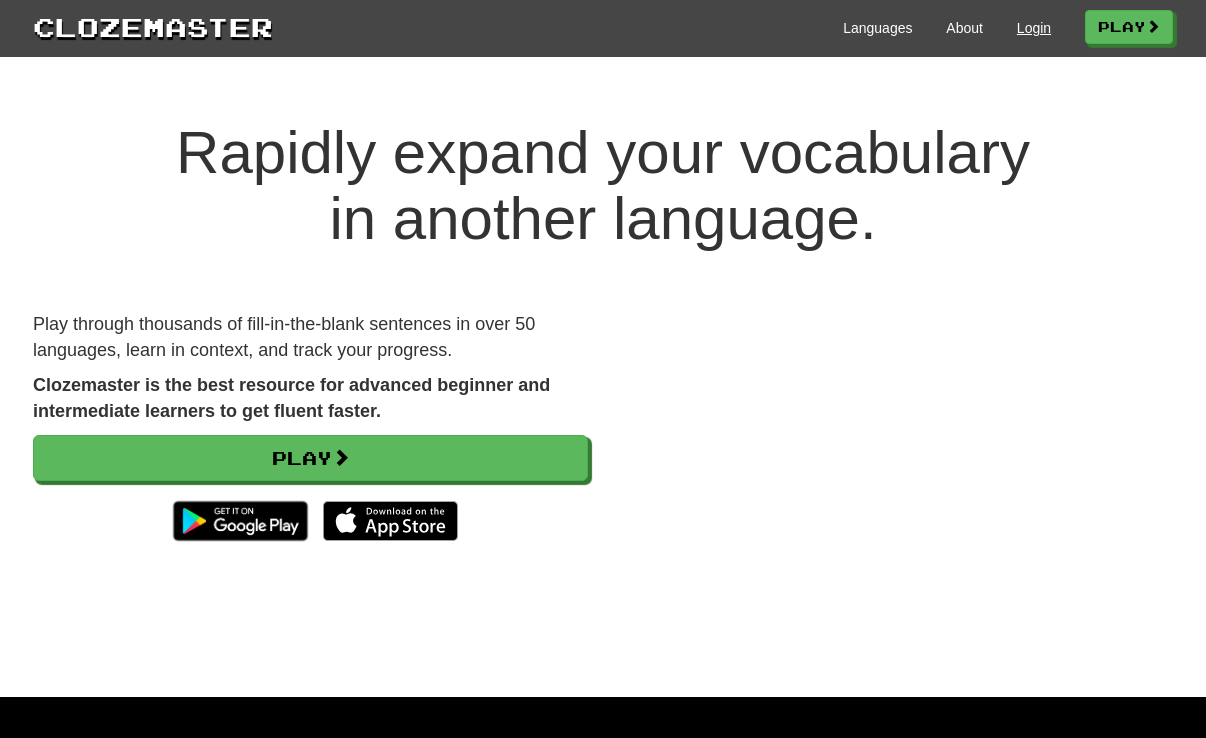 click on "Login" at bounding box center [1034, 28] 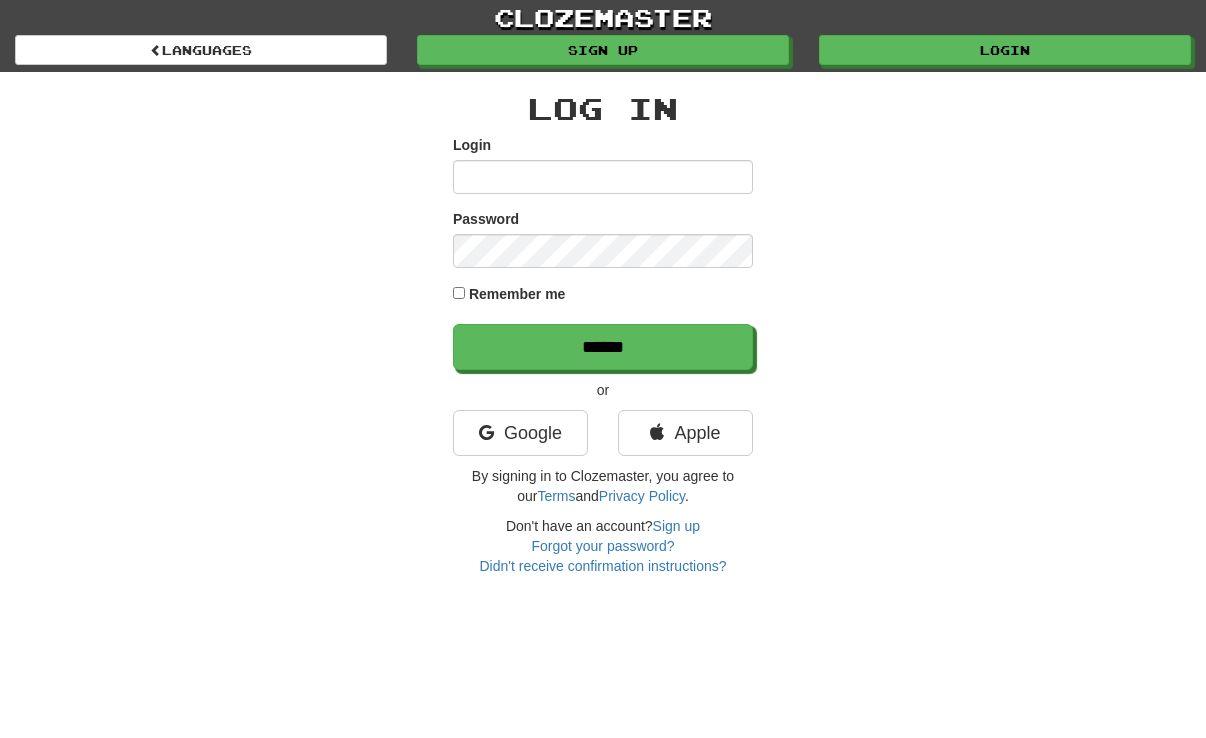 scroll, scrollTop: 0, scrollLeft: 0, axis: both 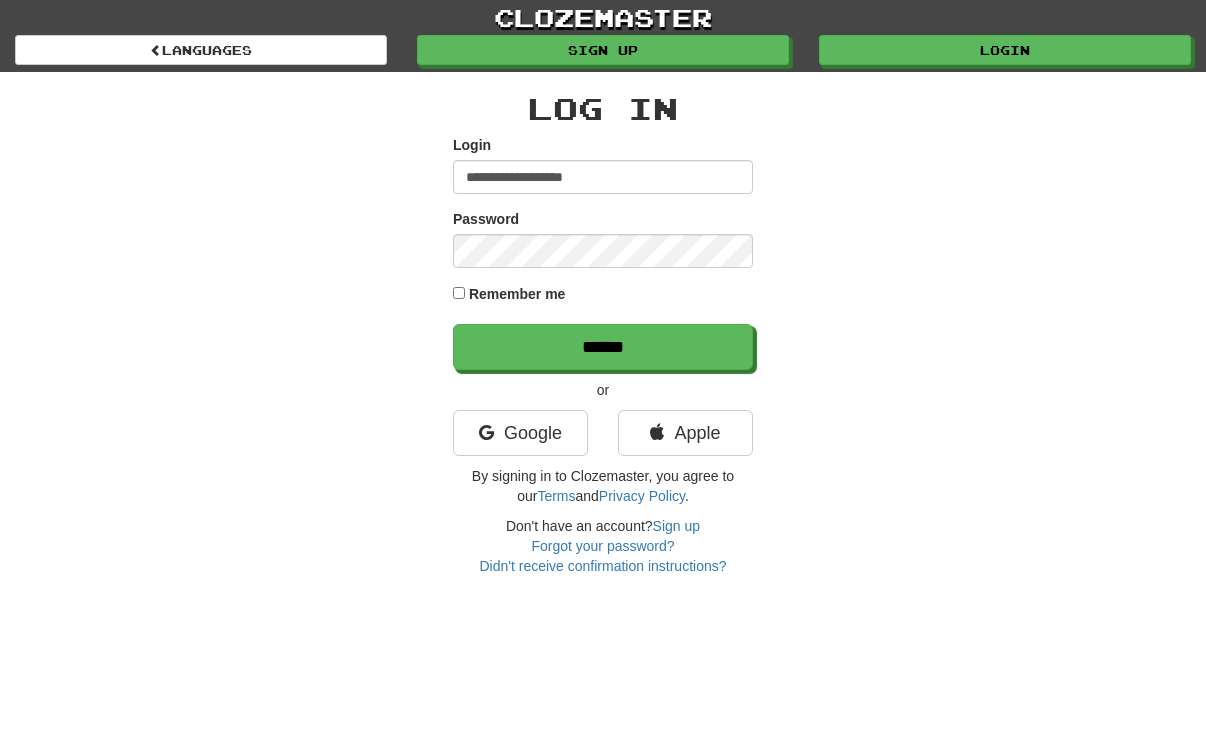 type on "**********" 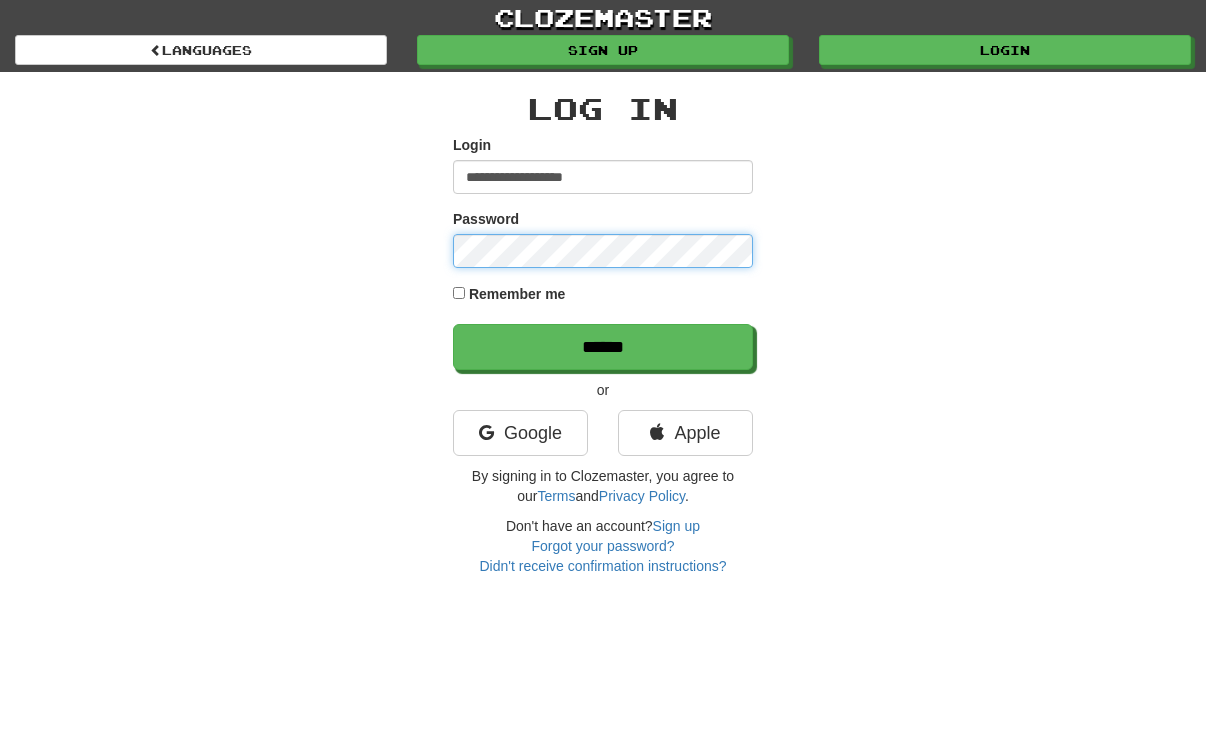 click on "******" at bounding box center [603, 347] 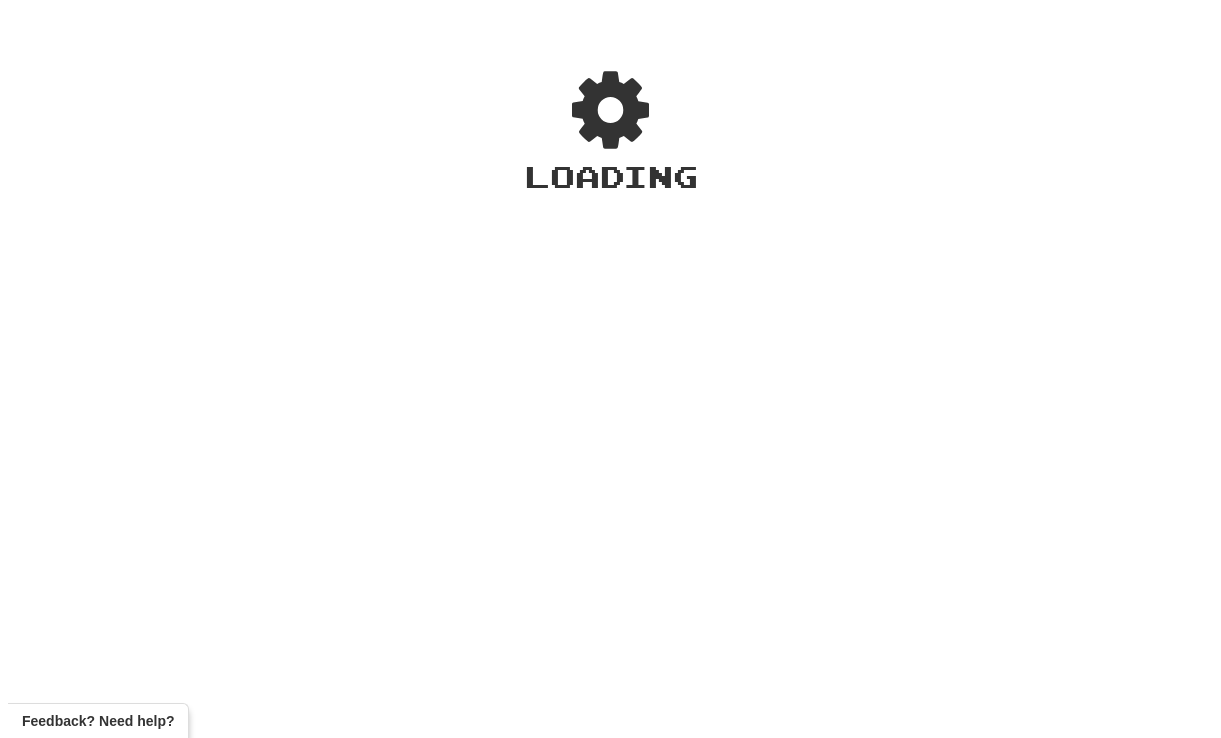 scroll, scrollTop: 0, scrollLeft: 0, axis: both 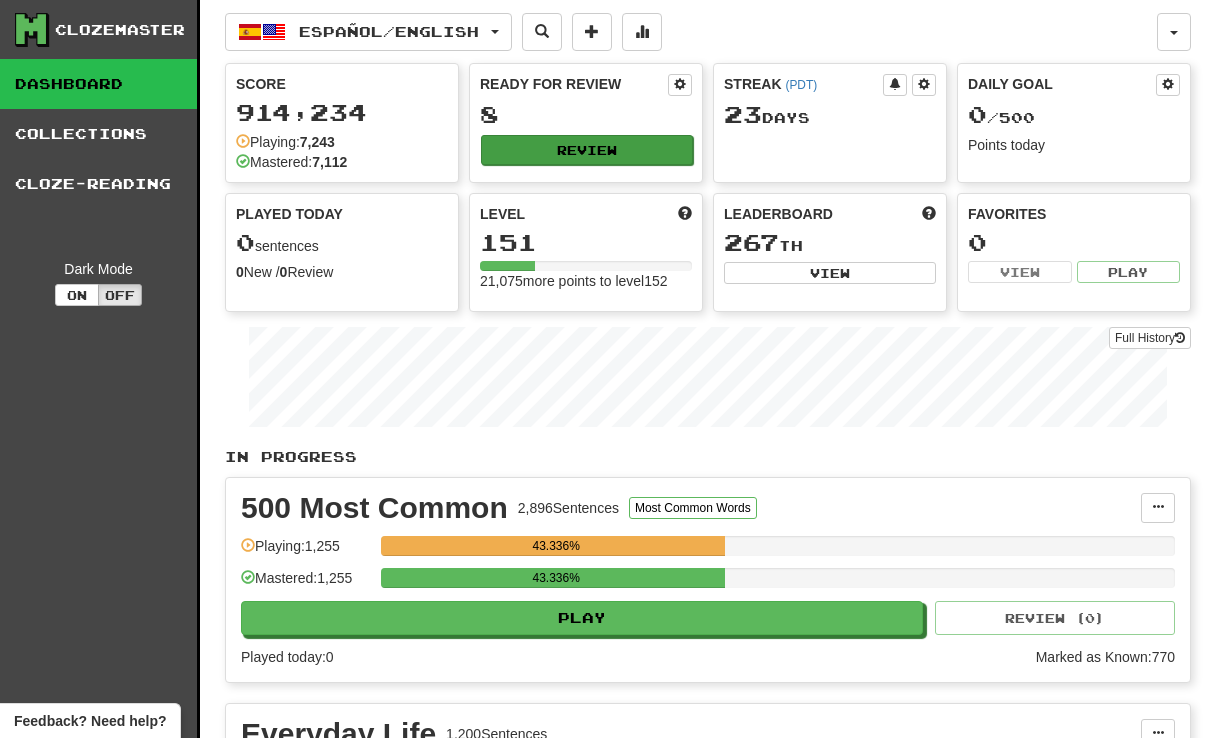 click on "Review" at bounding box center (587, 150) 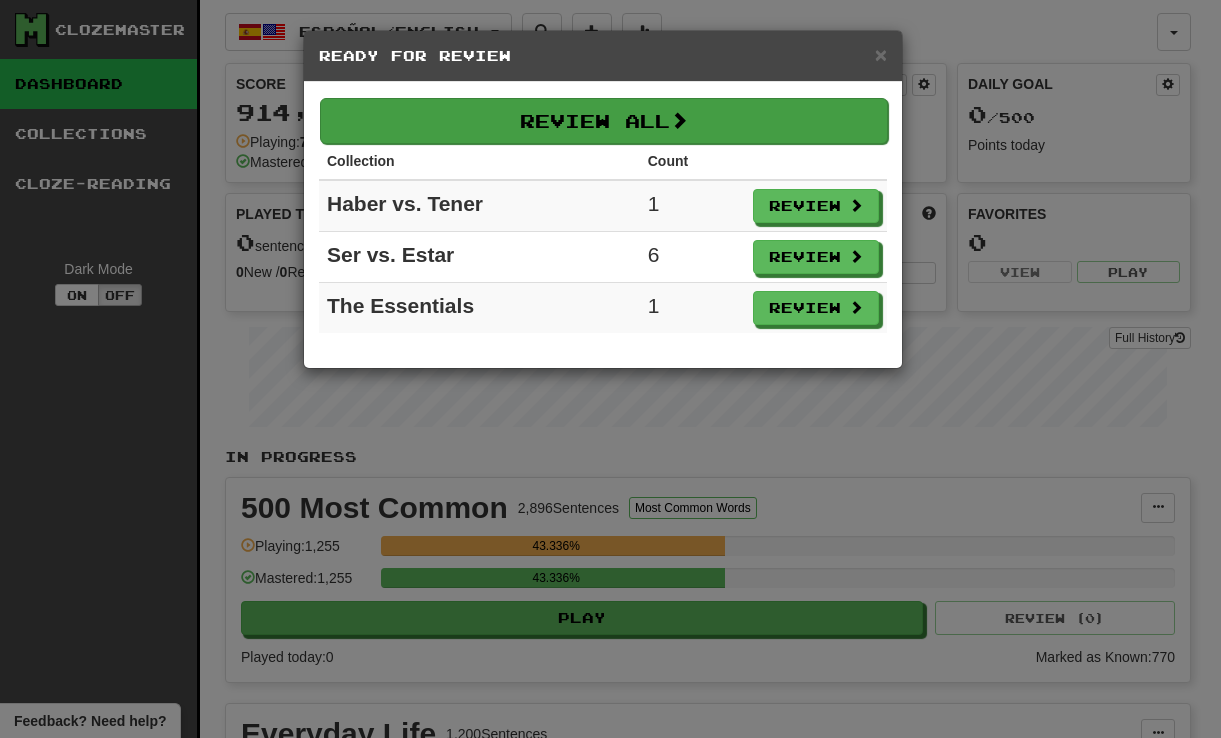 click on "Review All" at bounding box center [604, 121] 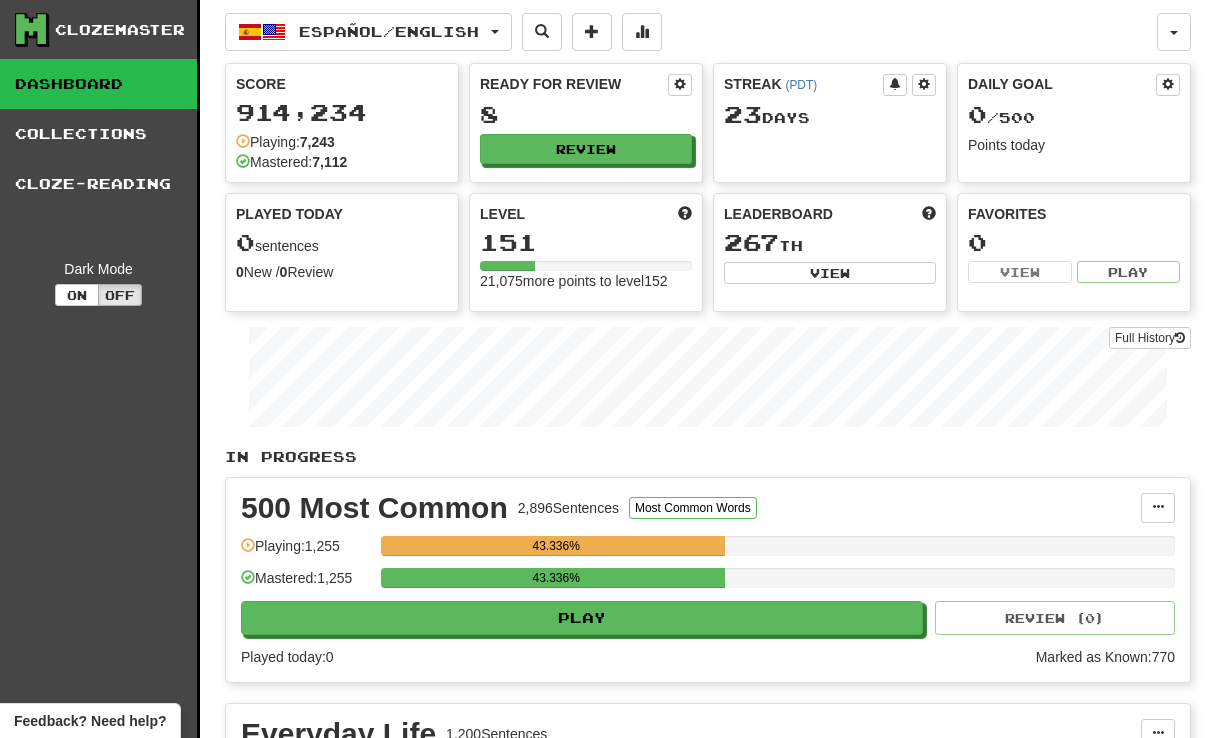 select on "********" 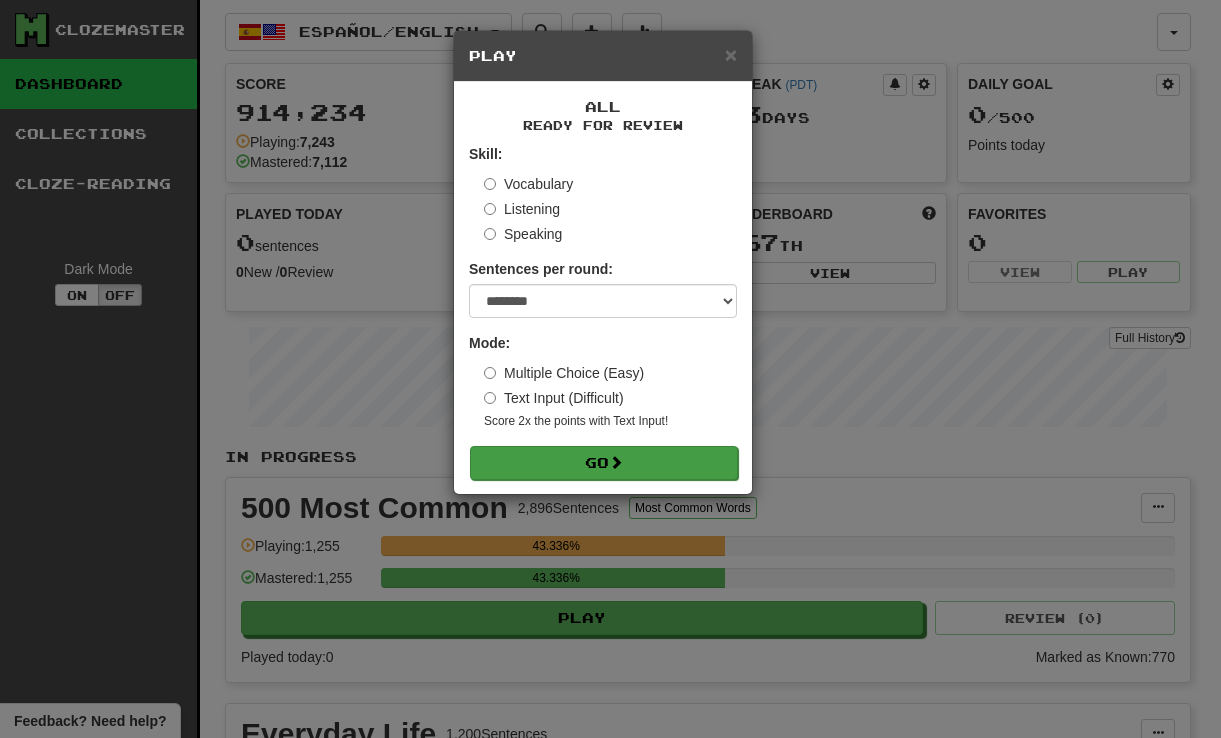 click on "Go" at bounding box center [604, 463] 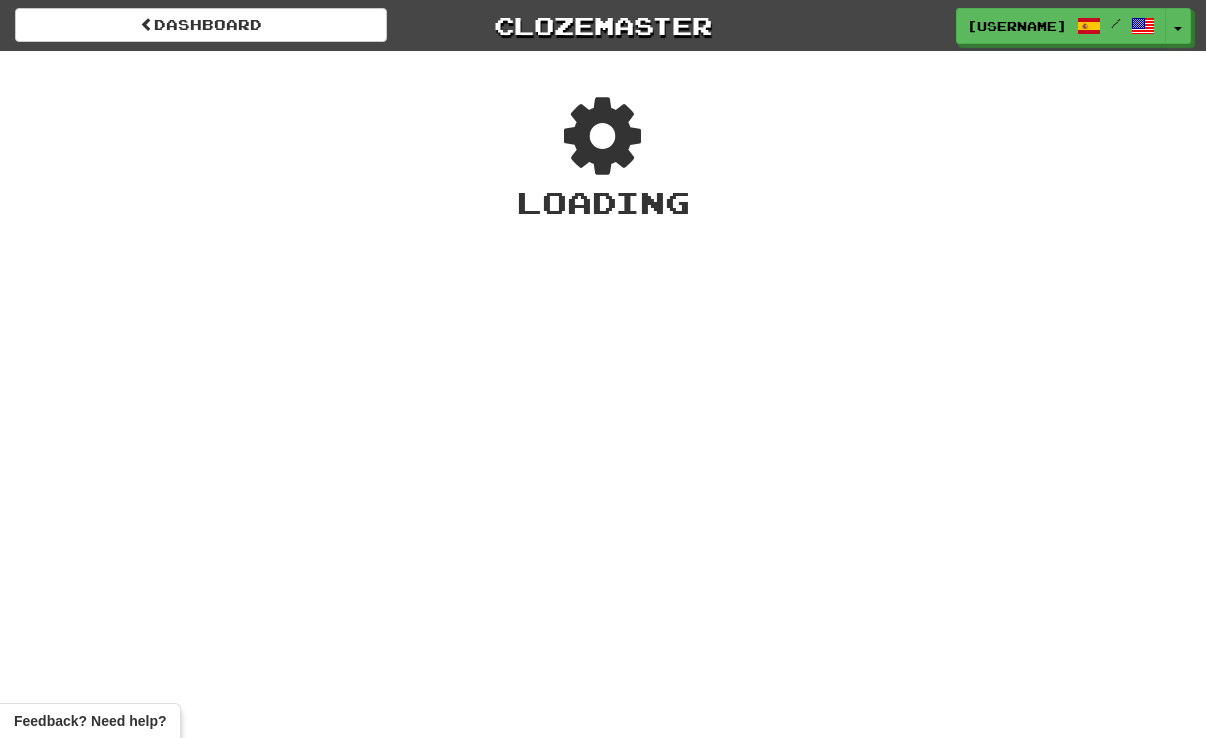 scroll, scrollTop: 0, scrollLeft: 0, axis: both 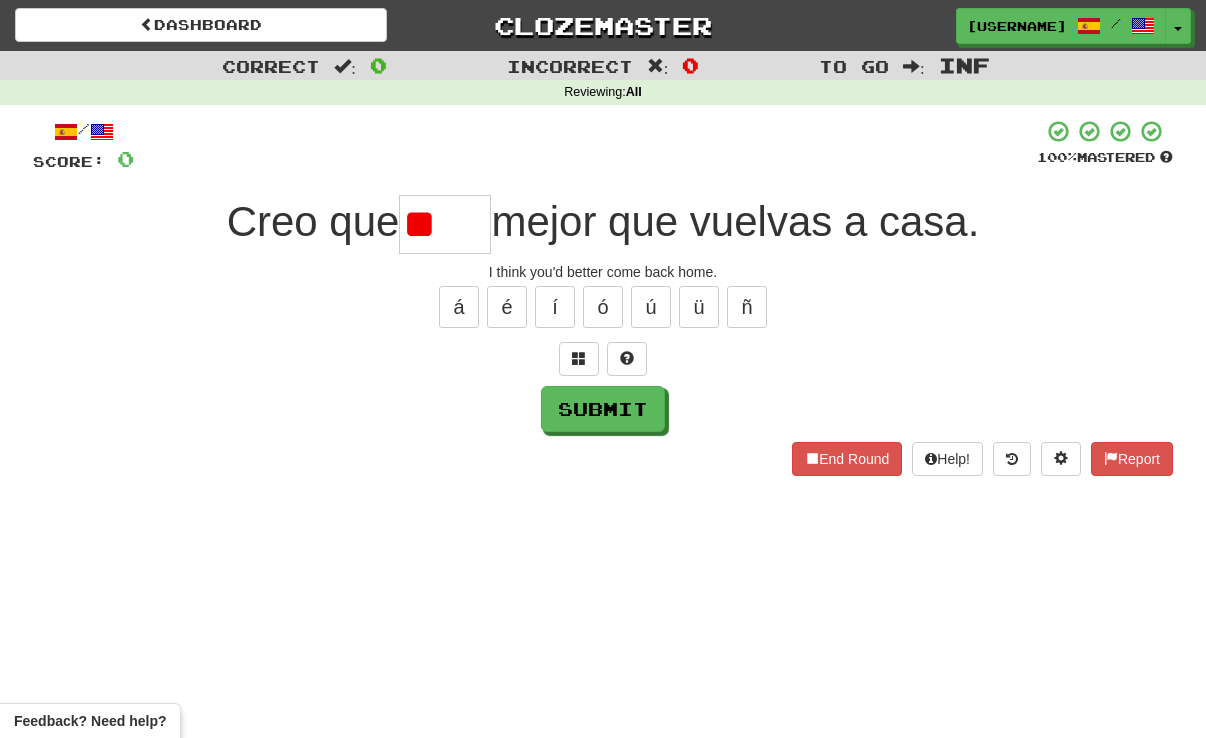 type on "*" 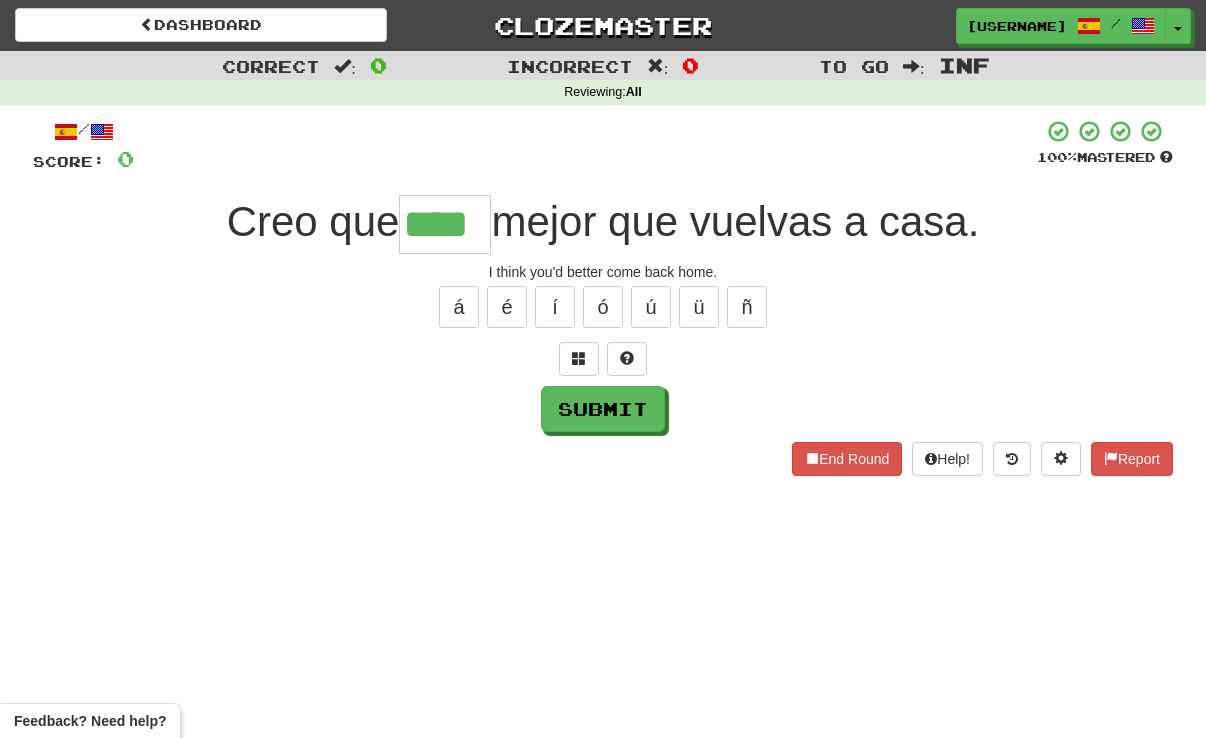 type on "****" 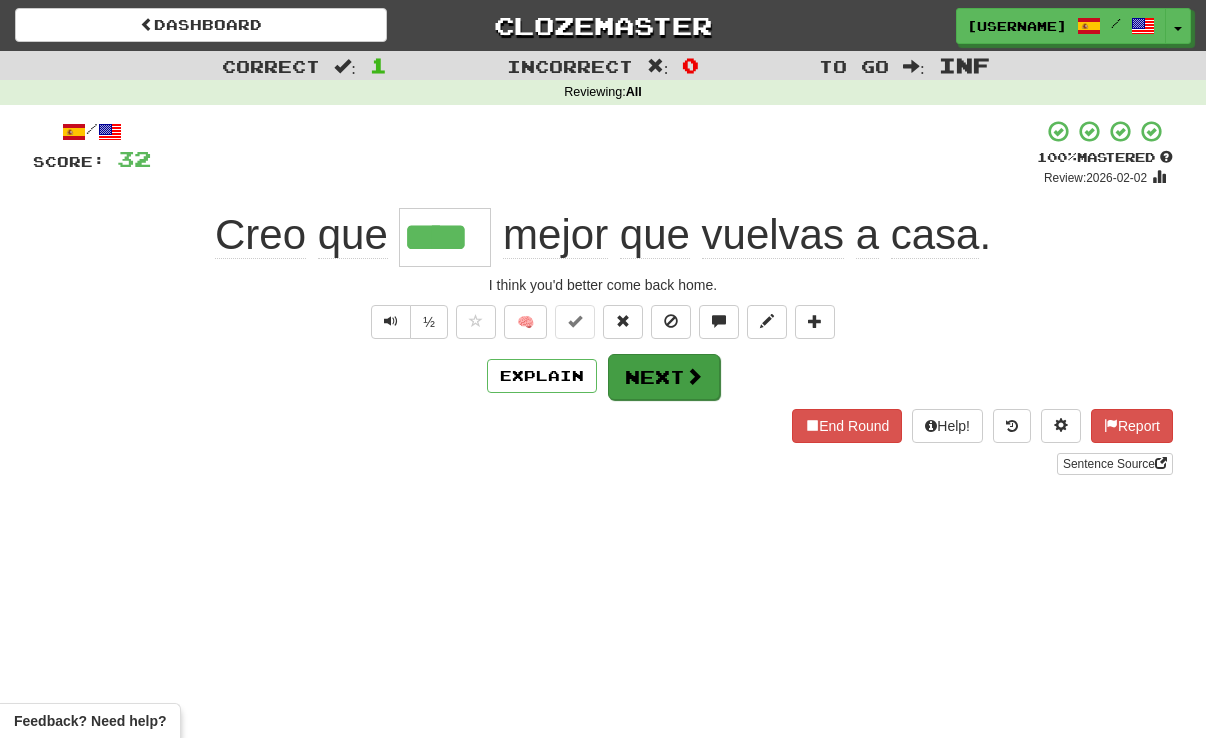 click on "Next" at bounding box center [664, 377] 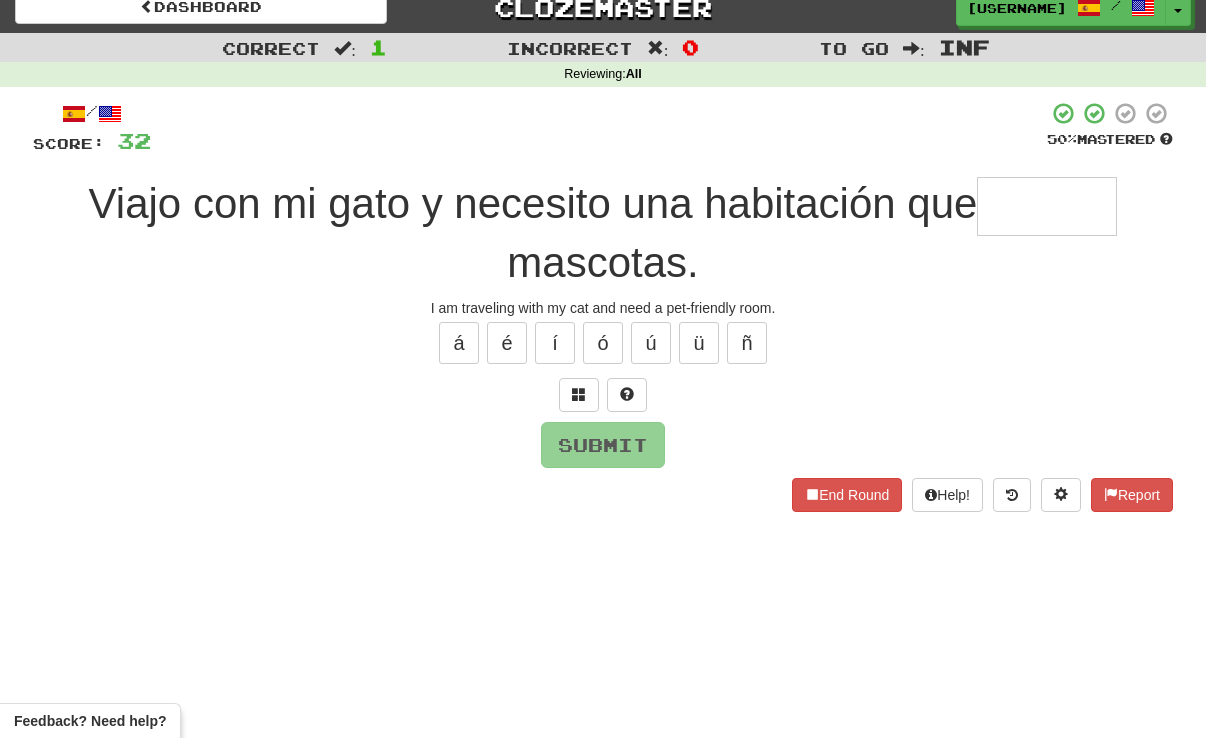scroll, scrollTop: 22, scrollLeft: 0, axis: vertical 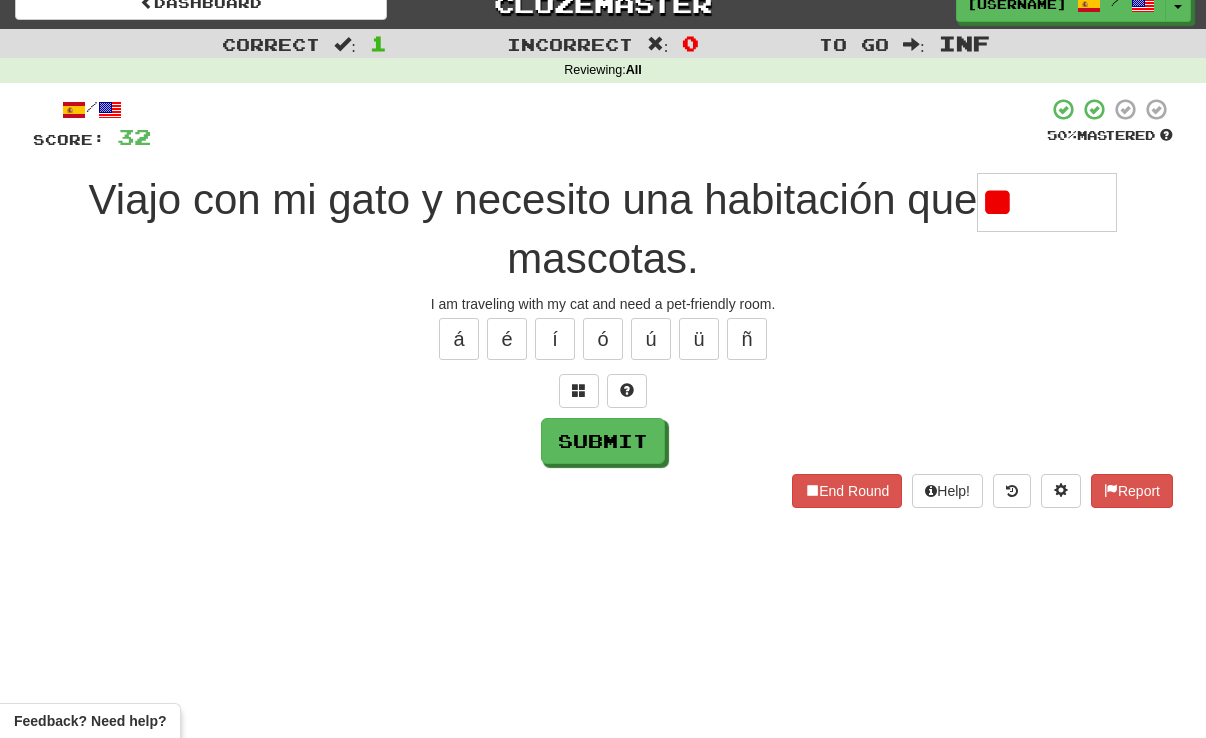 type on "*" 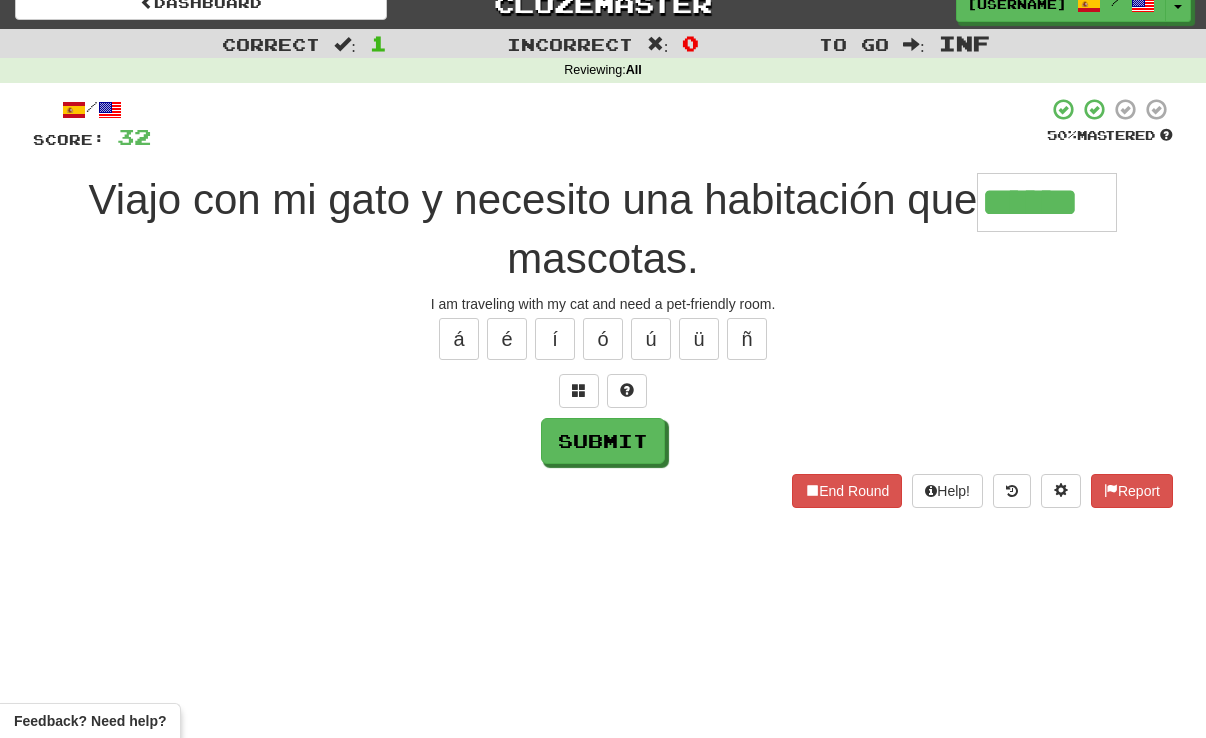 type on "******" 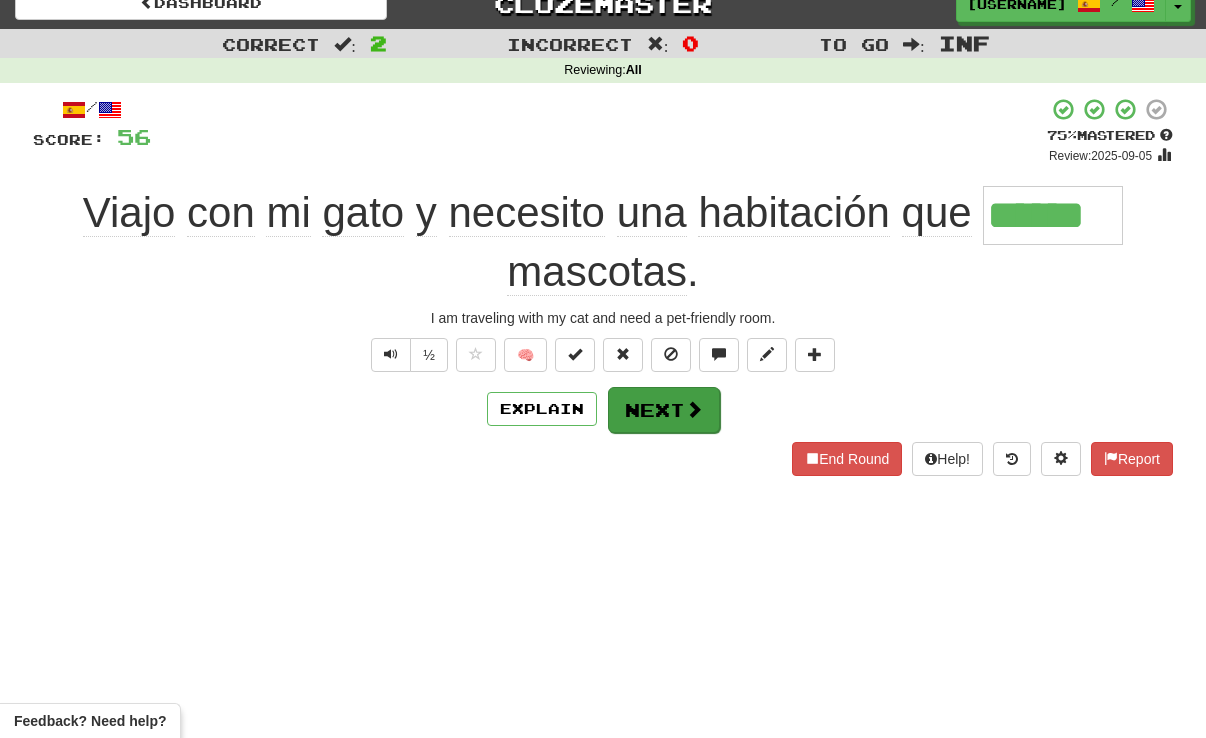 click on "Next" at bounding box center (664, 410) 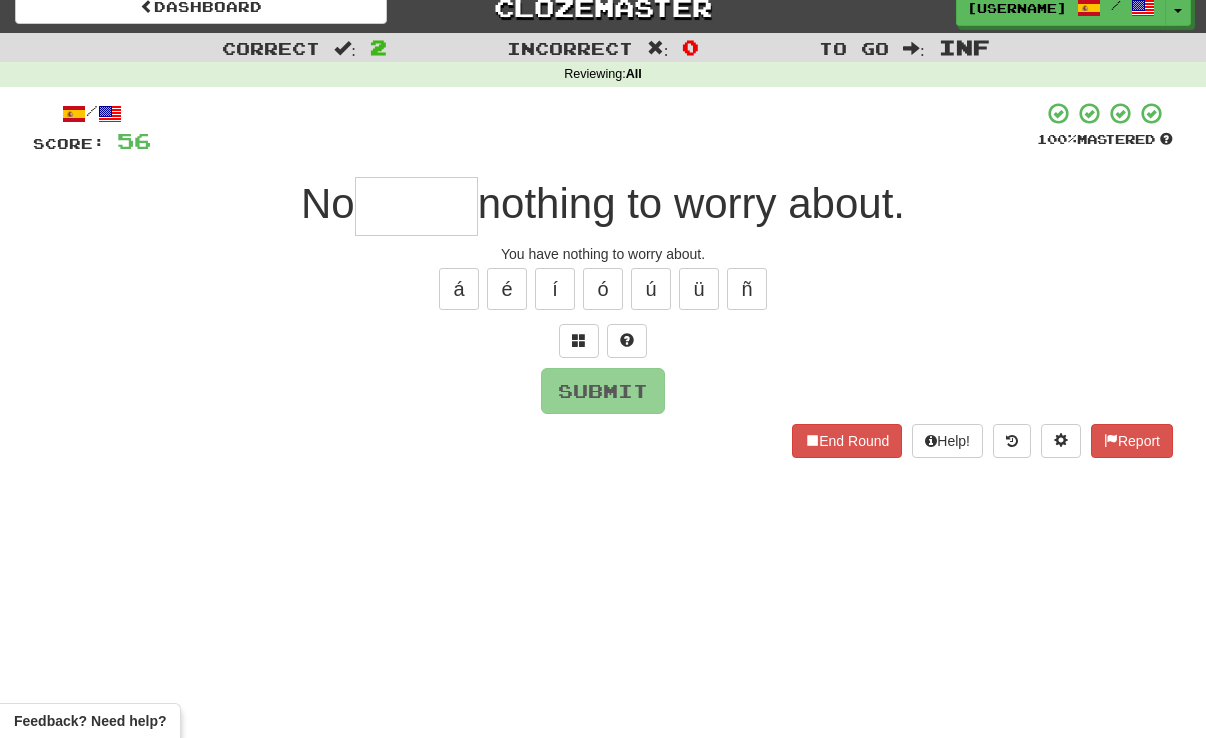 scroll, scrollTop: 0, scrollLeft: 0, axis: both 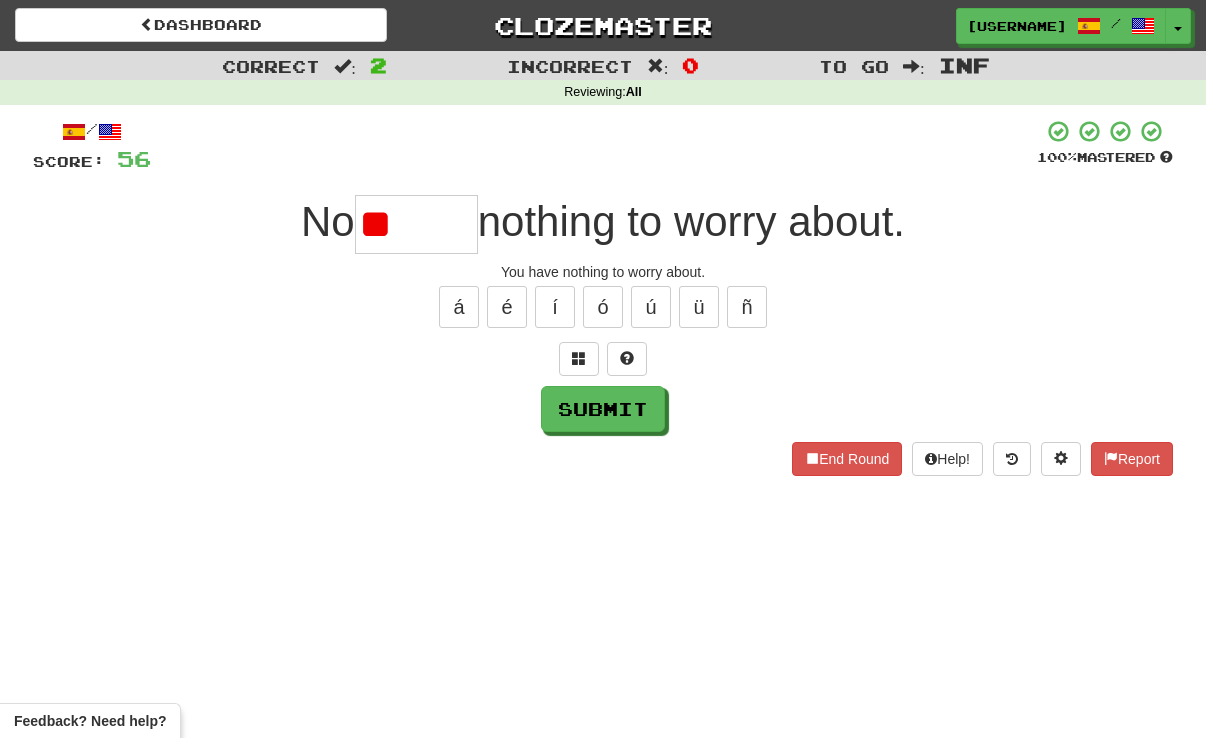 type on "*" 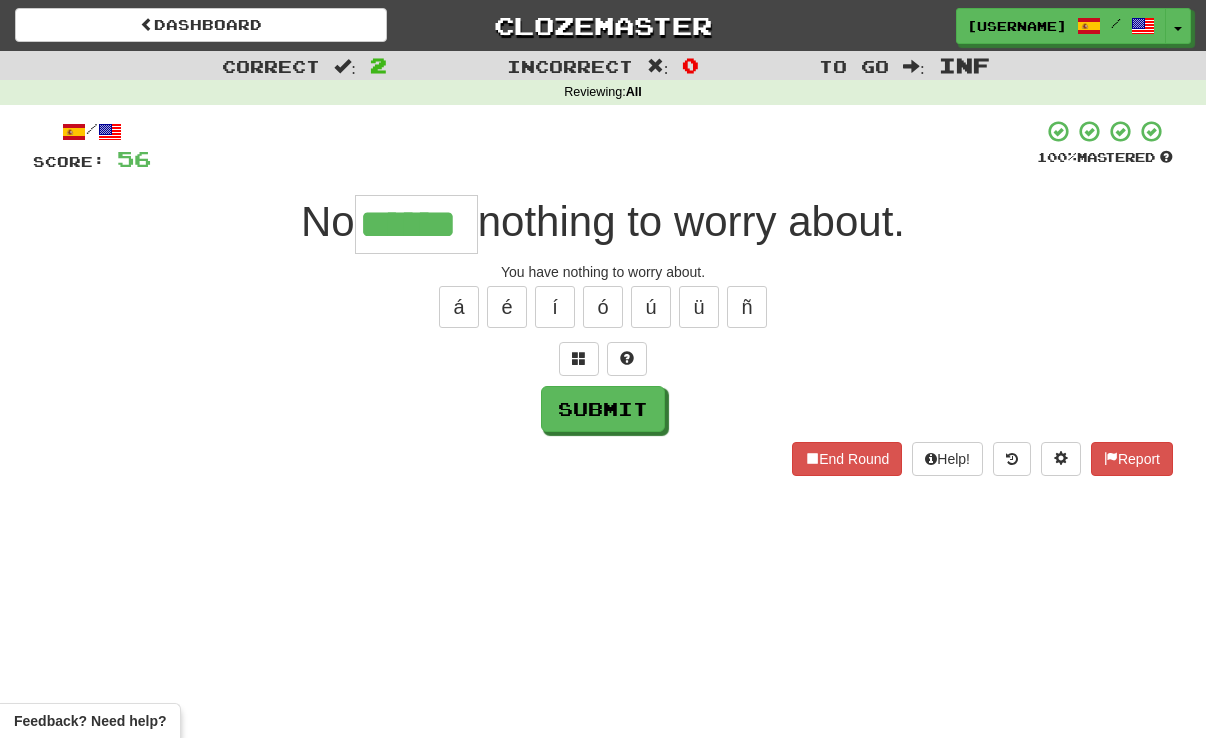 type on "******" 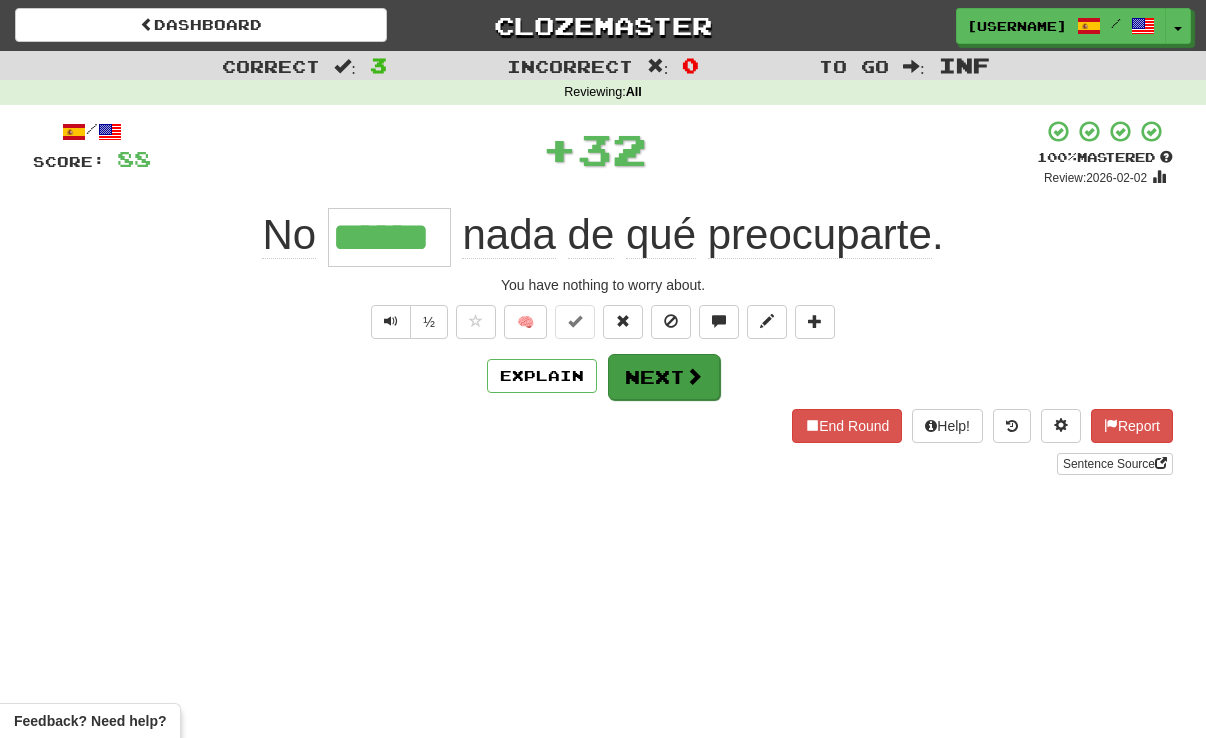 click on "Next" at bounding box center (664, 377) 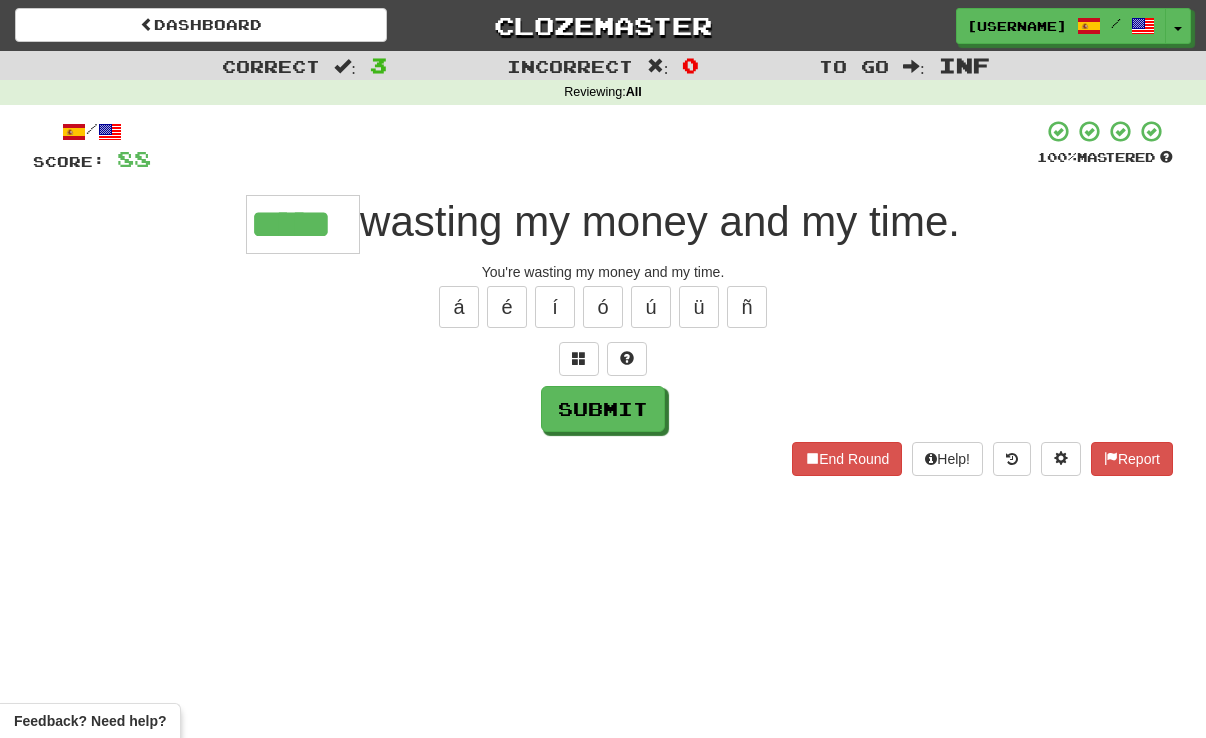 type on "*****" 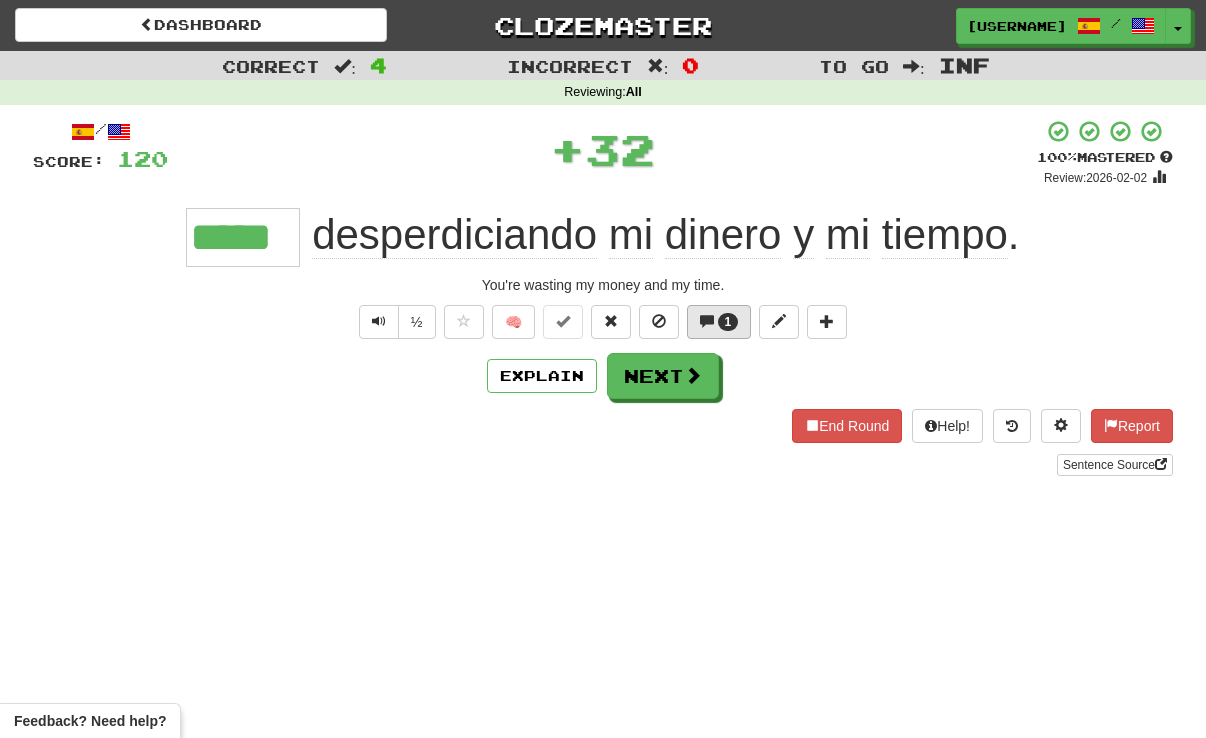 click on "1" at bounding box center [728, 322] 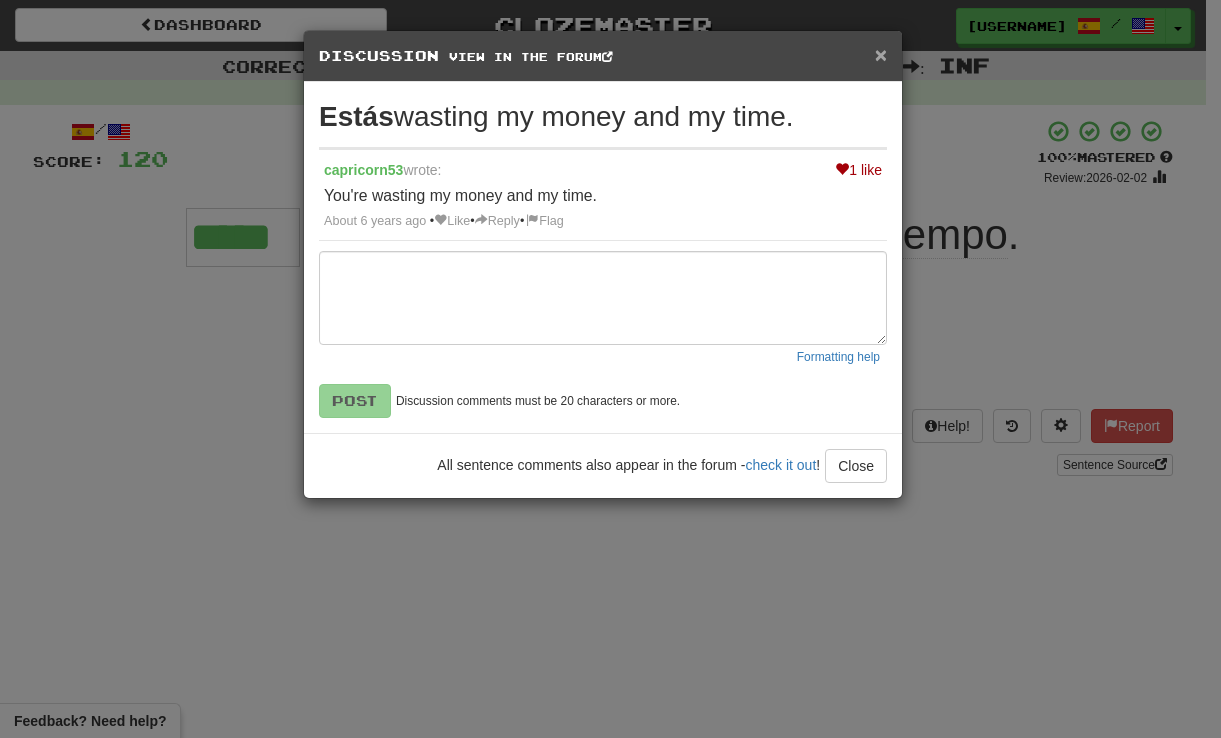 click on "×" at bounding box center (881, 54) 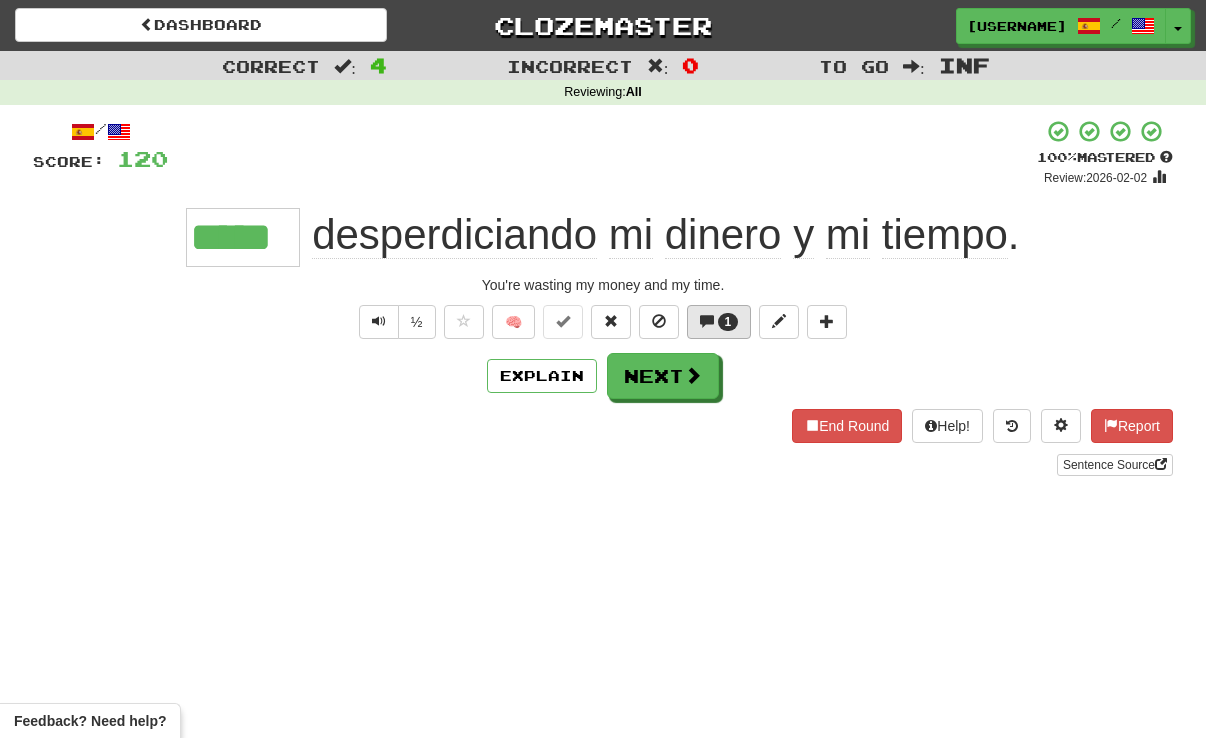 click on "1" at bounding box center (728, 322) 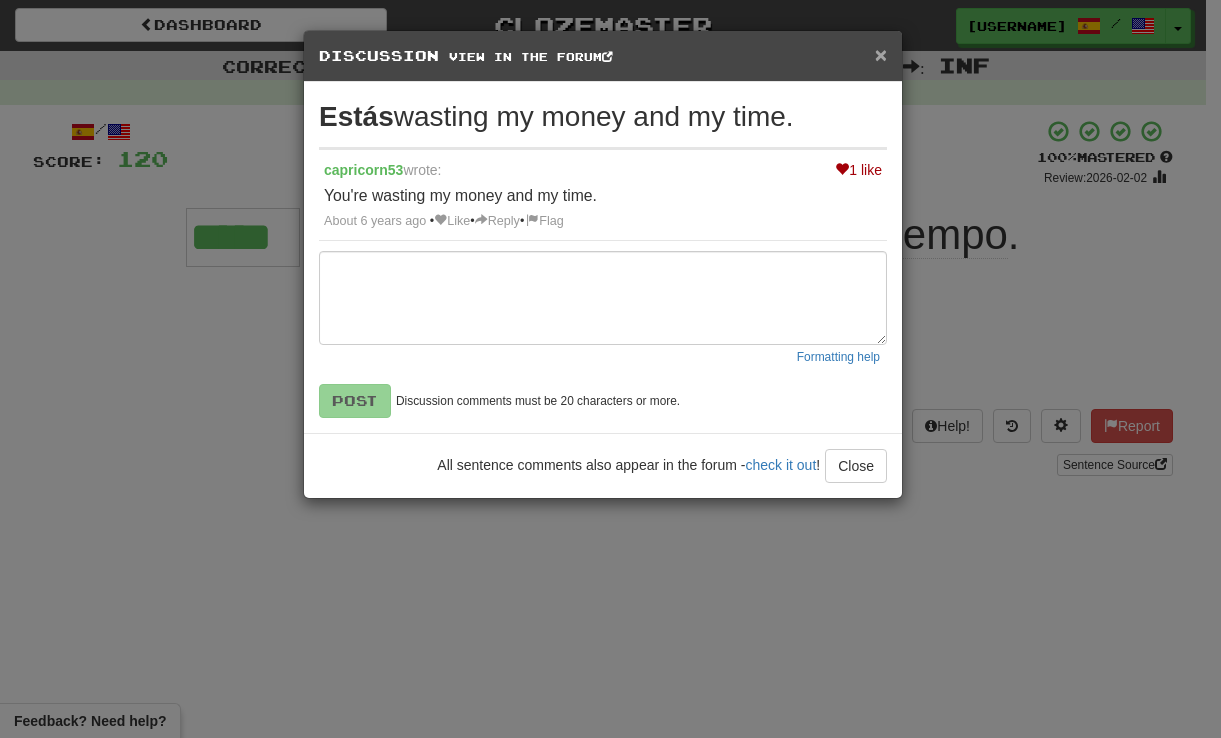 click on "×" at bounding box center (881, 54) 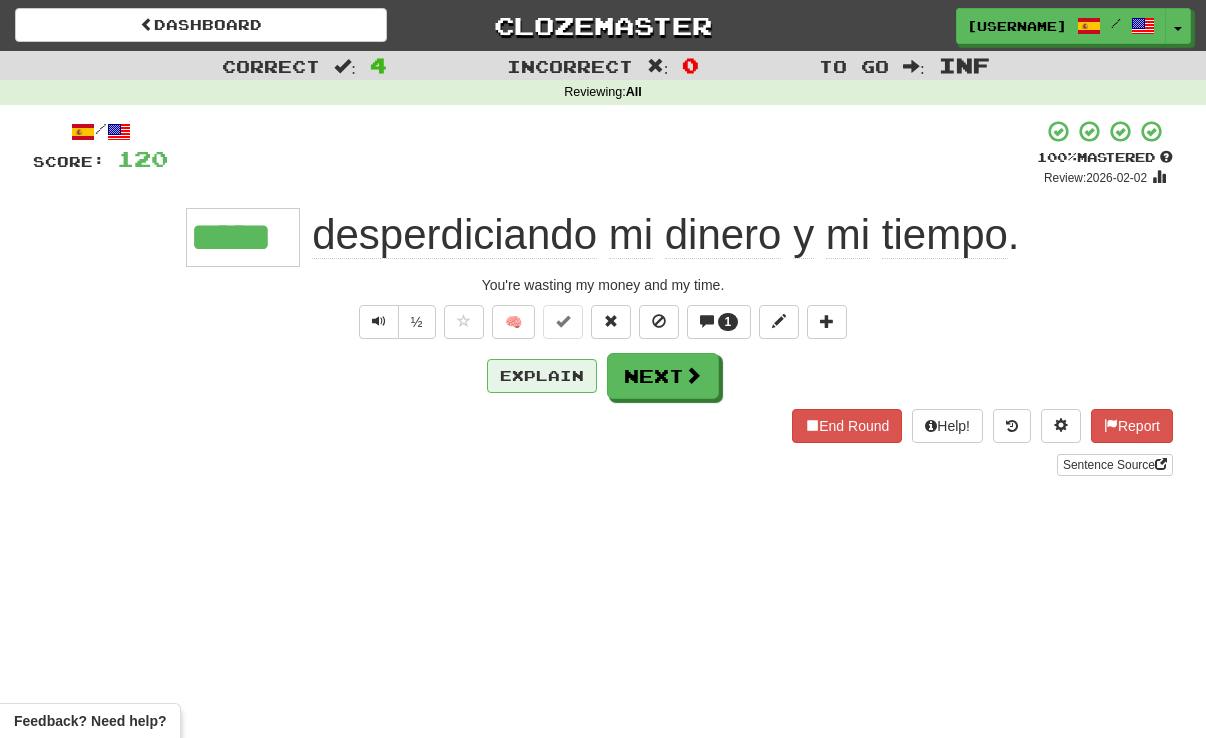 click on "Explain" at bounding box center [542, 376] 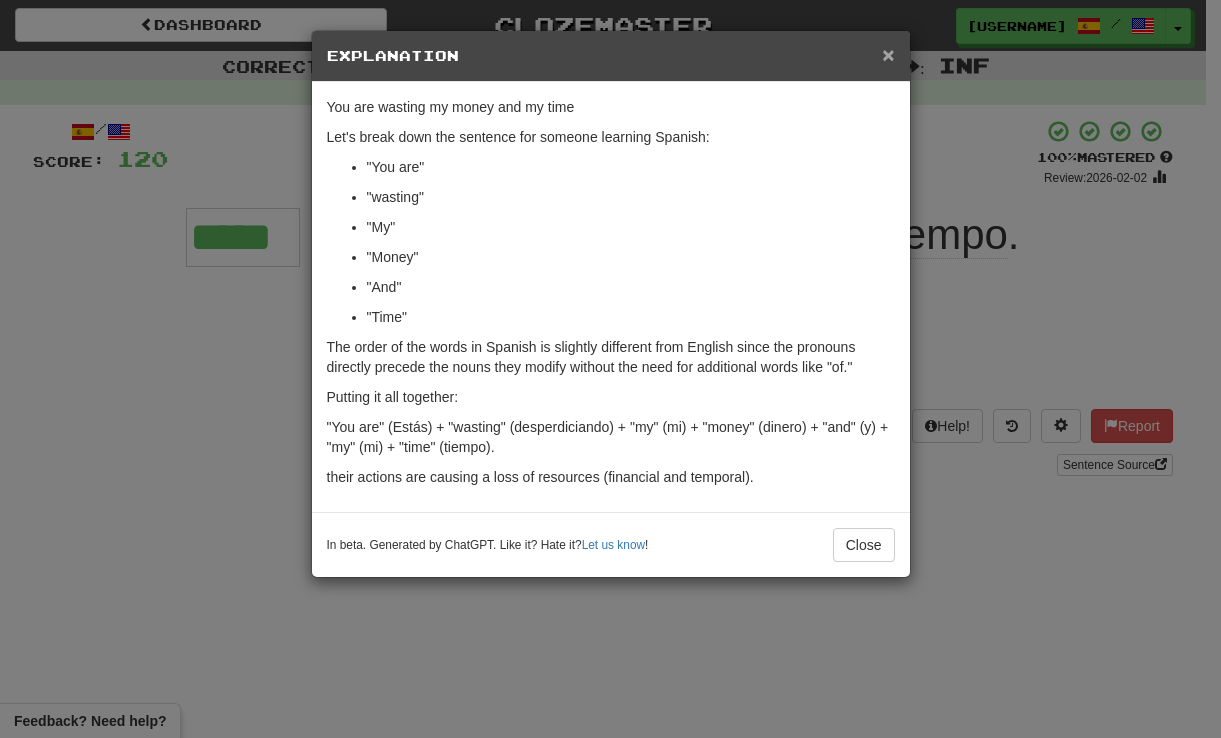 click on "×" at bounding box center [888, 54] 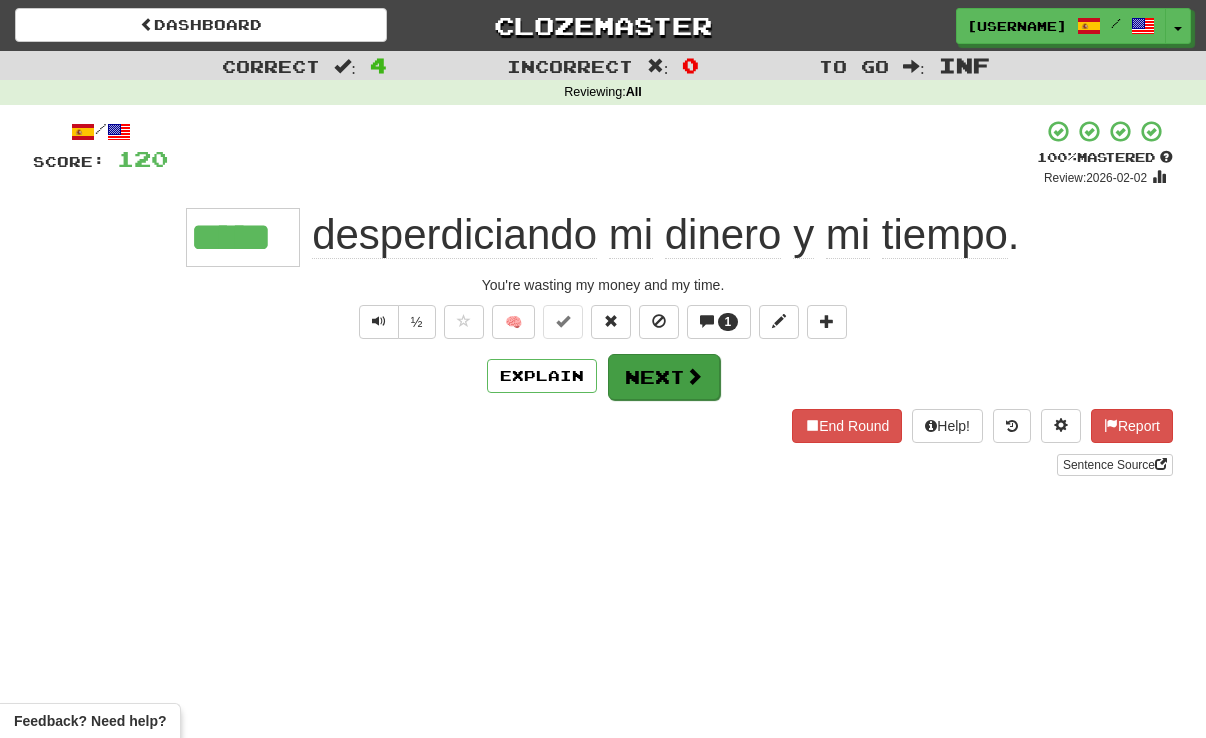 click on "Next" at bounding box center [664, 377] 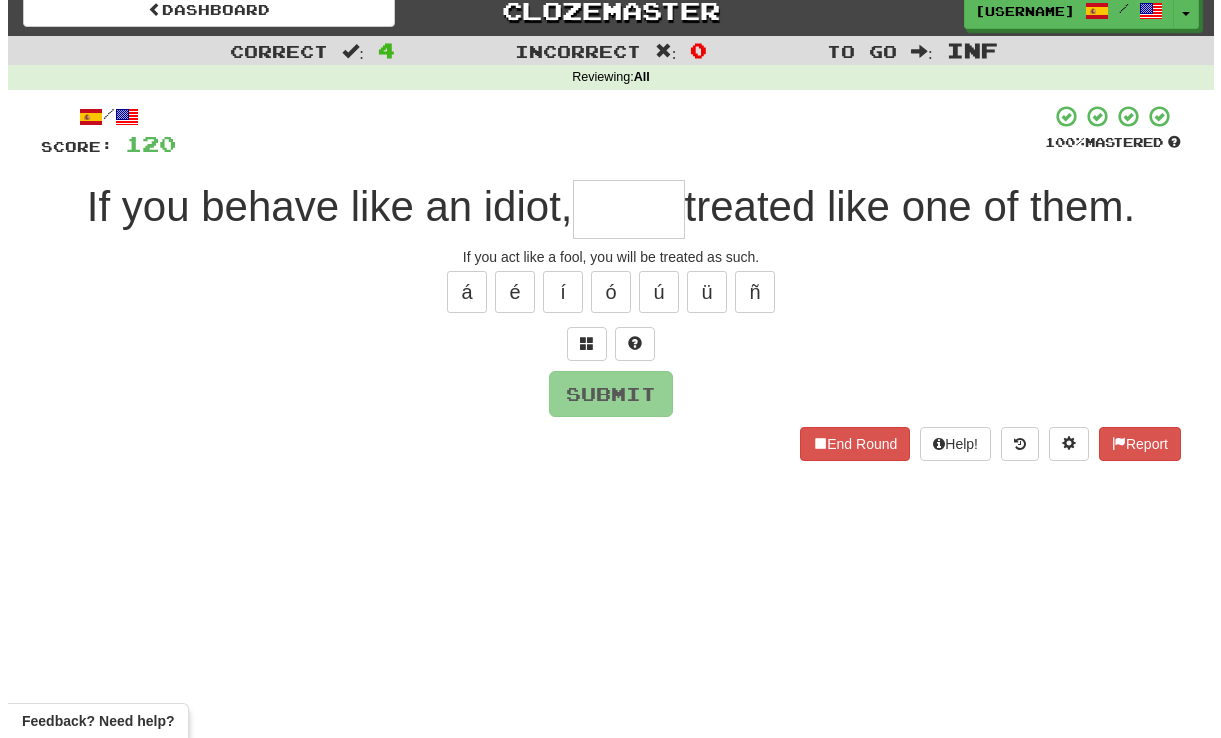 scroll, scrollTop: 33, scrollLeft: 0, axis: vertical 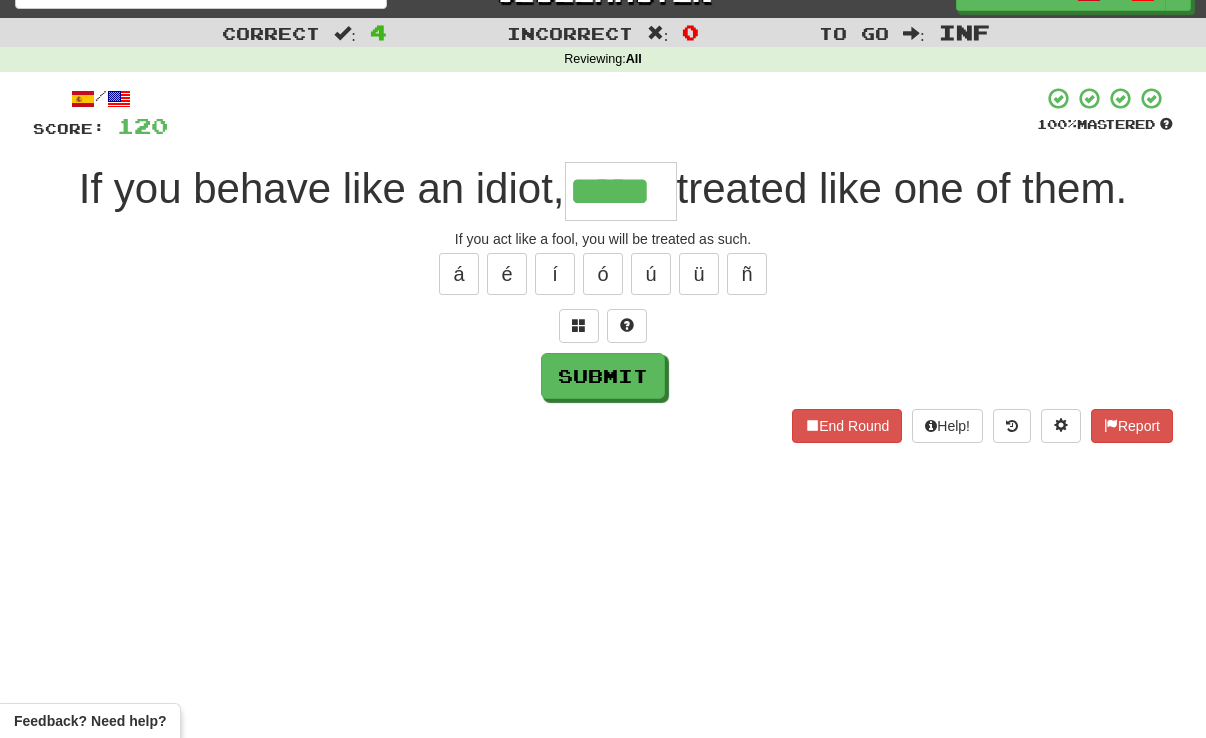 type on "*****" 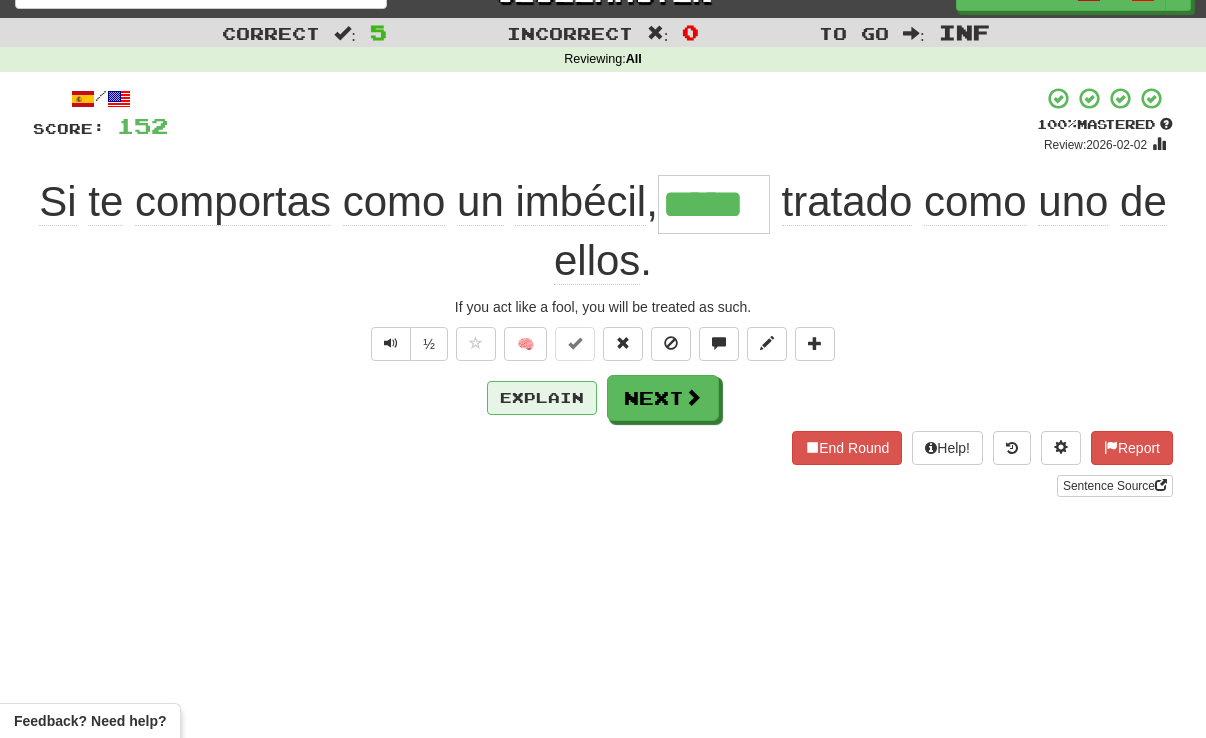 click on "Explain" at bounding box center [542, 398] 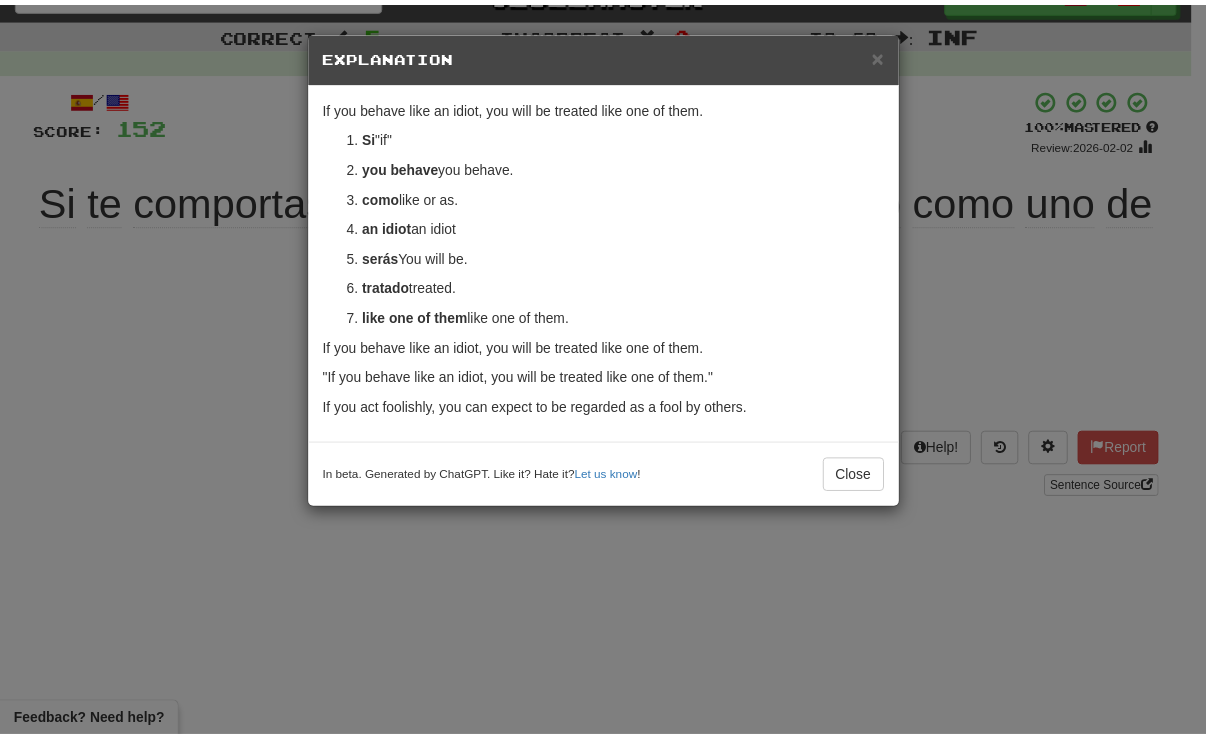 scroll, scrollTop: 36, scrollLeft: 0, axis: vertical 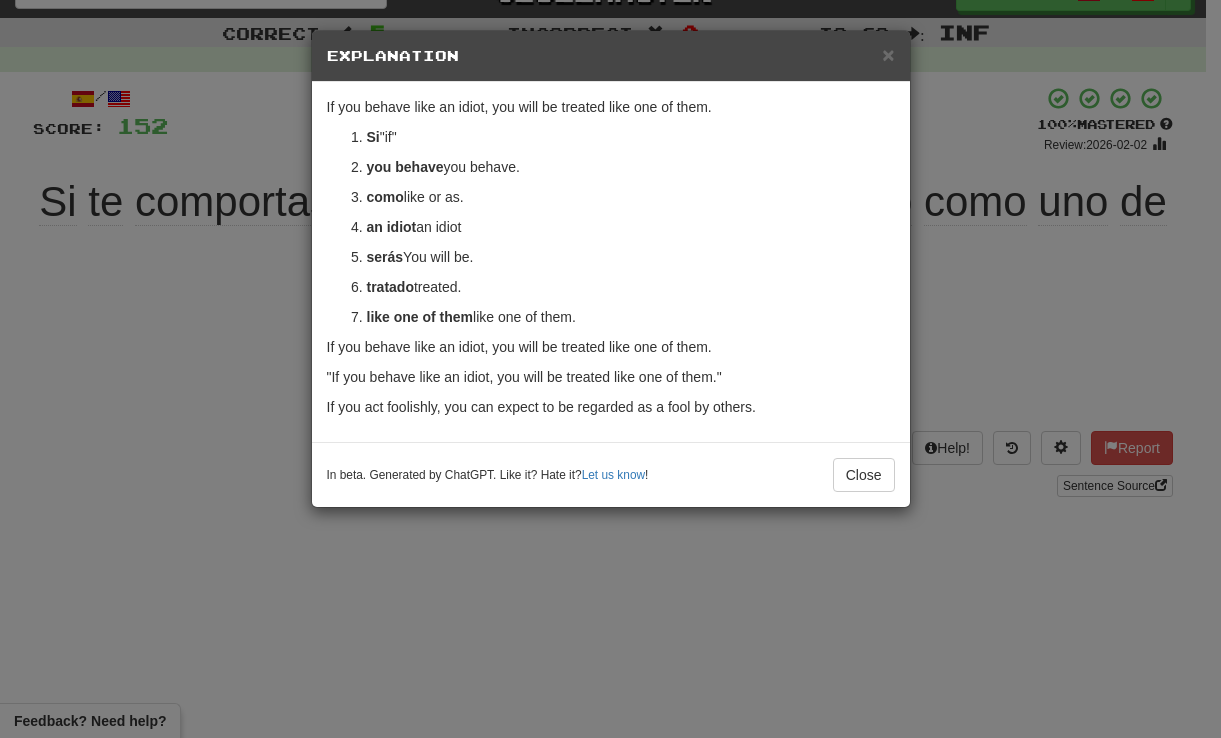 click on "× Explanation" at bounding box center (611, 56) 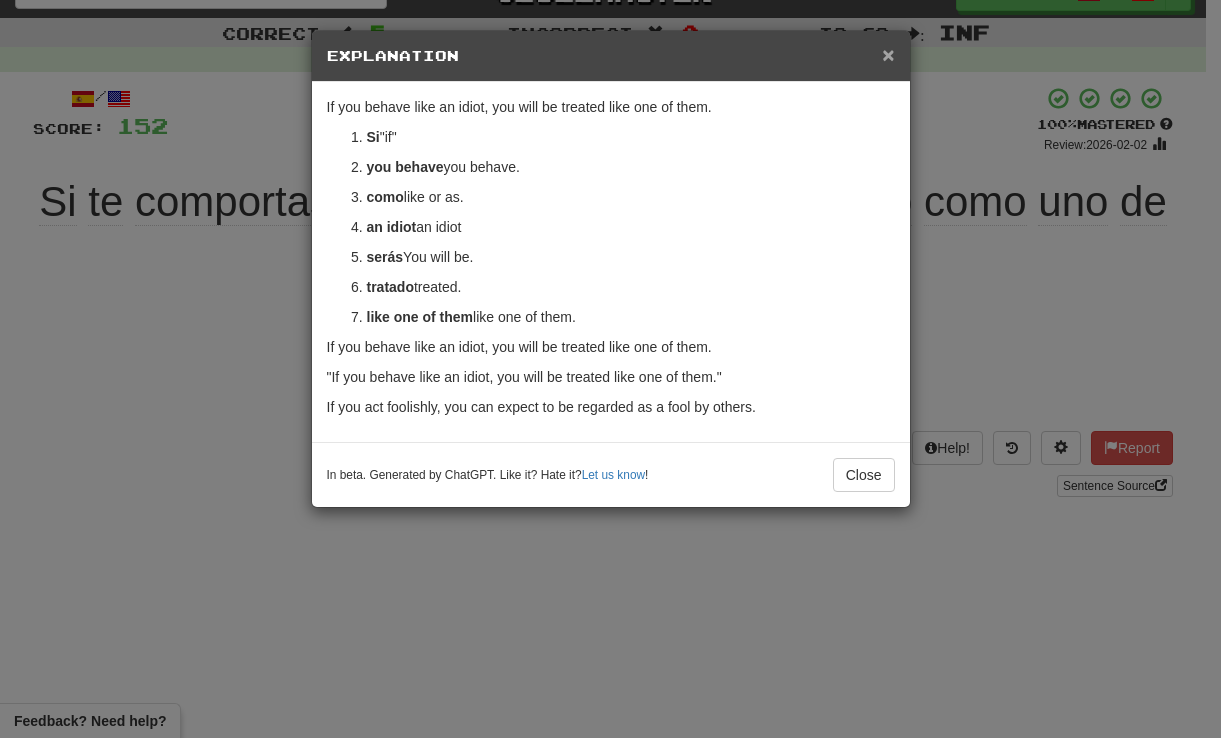 click on "×" at bounding box center [888, 54] 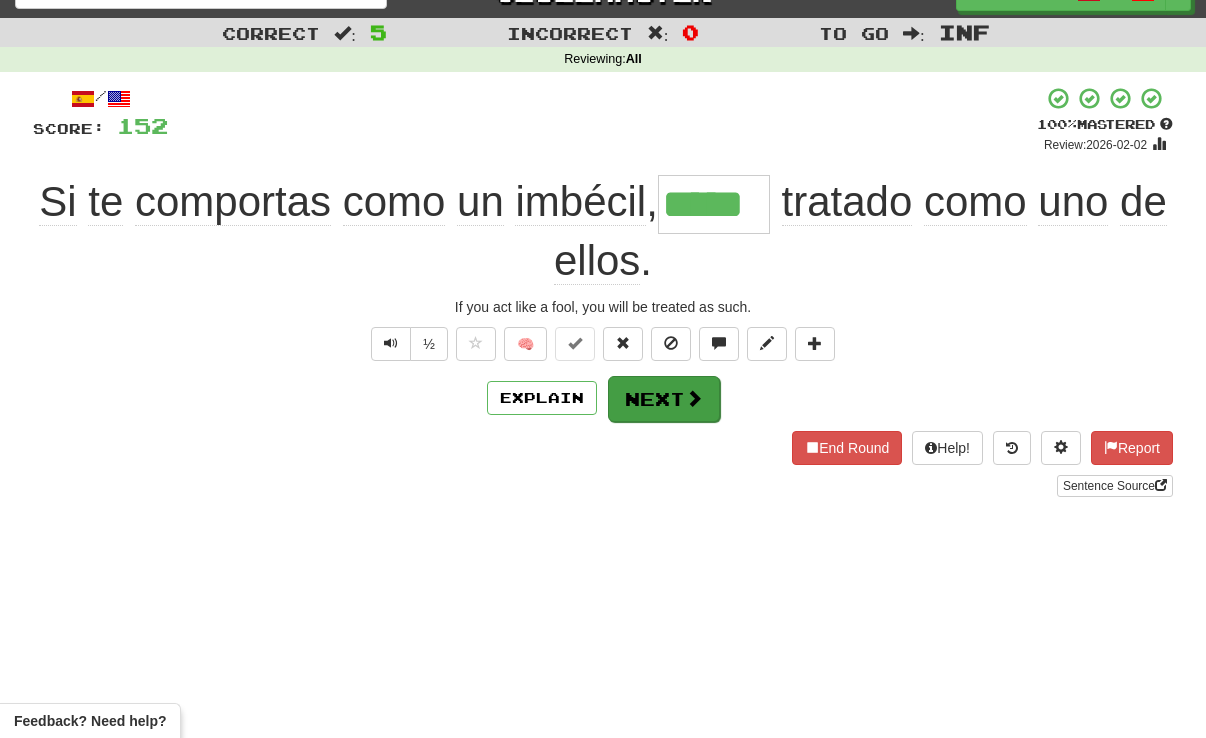 scroll, scrollTop: 32, scrollLeft: 0, axis: vertical 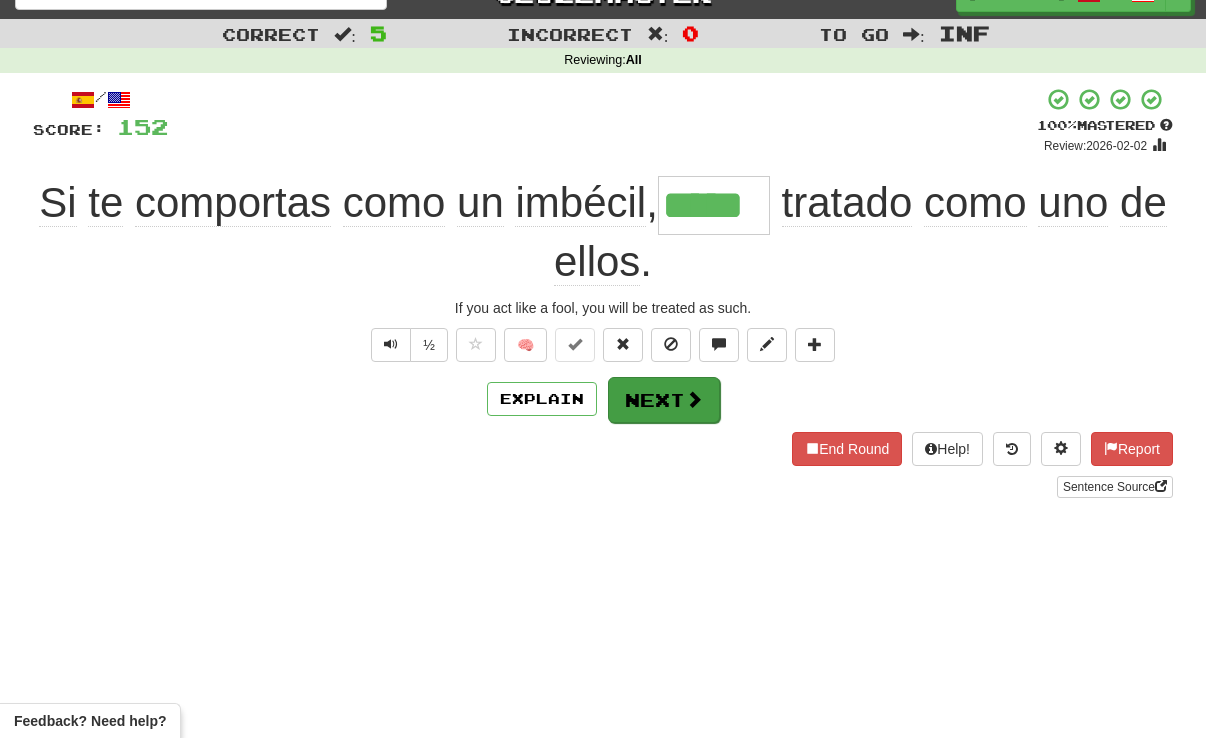 click on "Next" at bounding box center (664, 400) 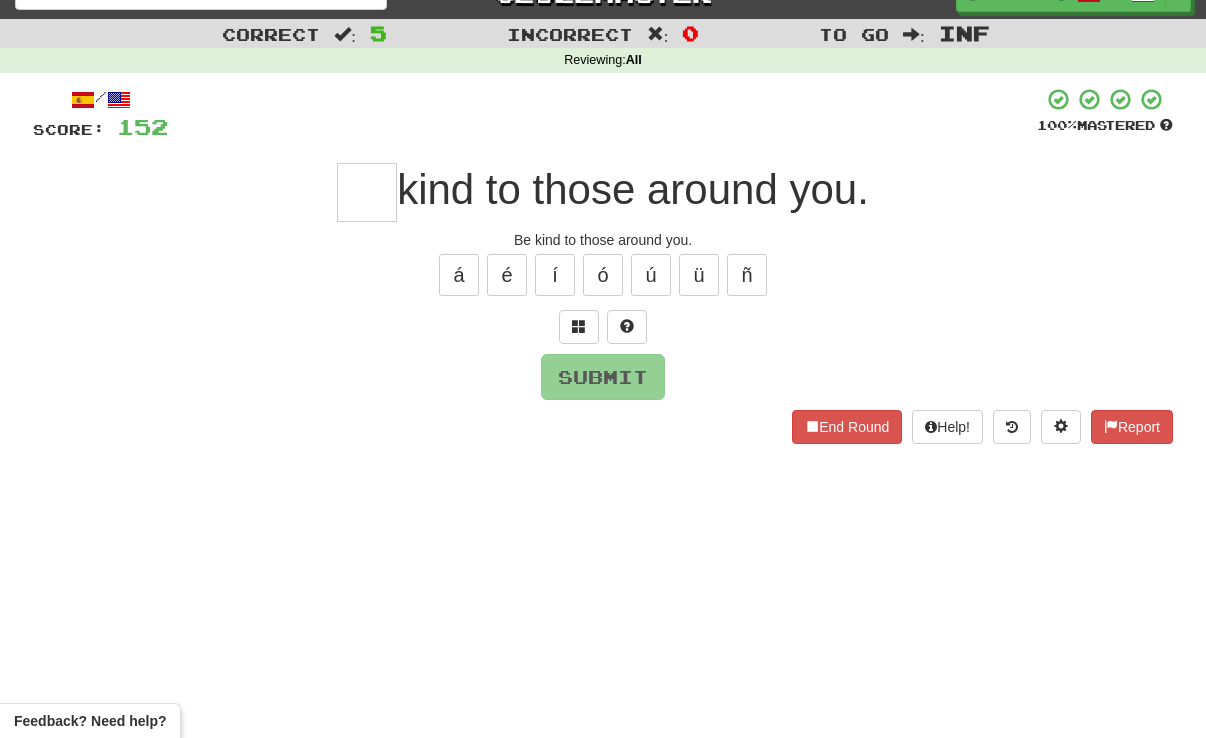 scroll, scrollTop: 0, scrollLeft: 0, axis: both 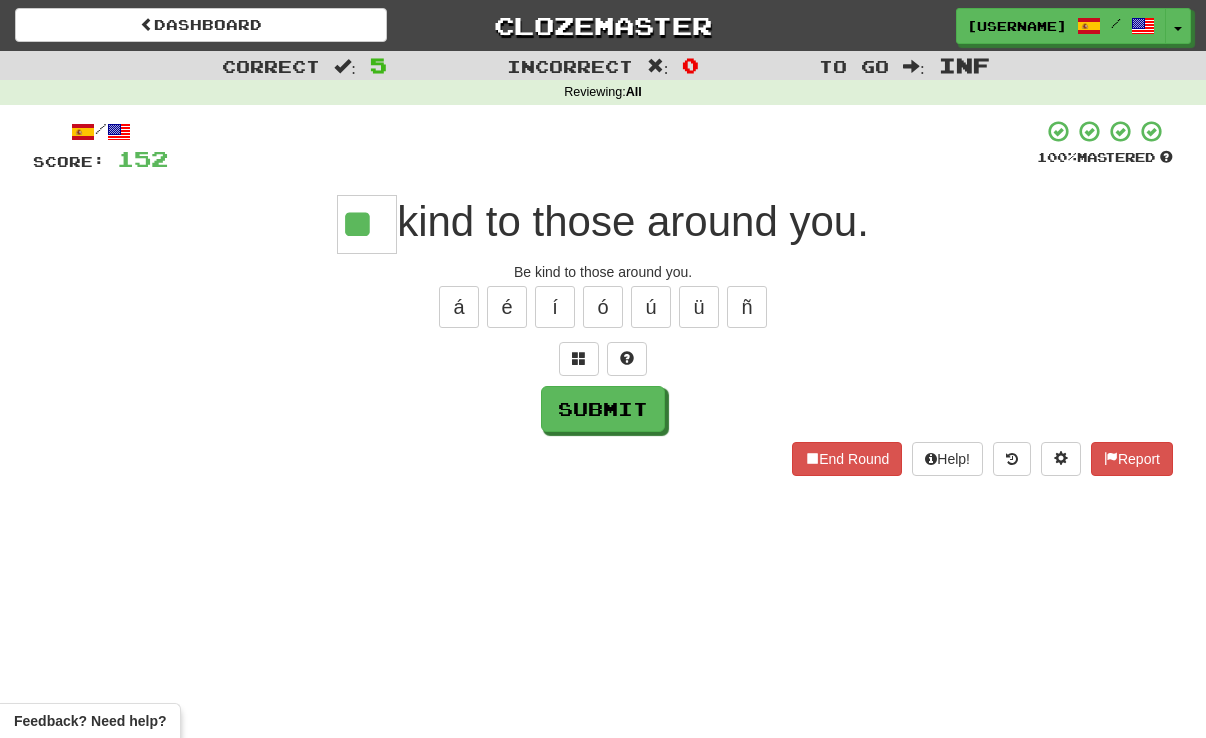 type on "**" 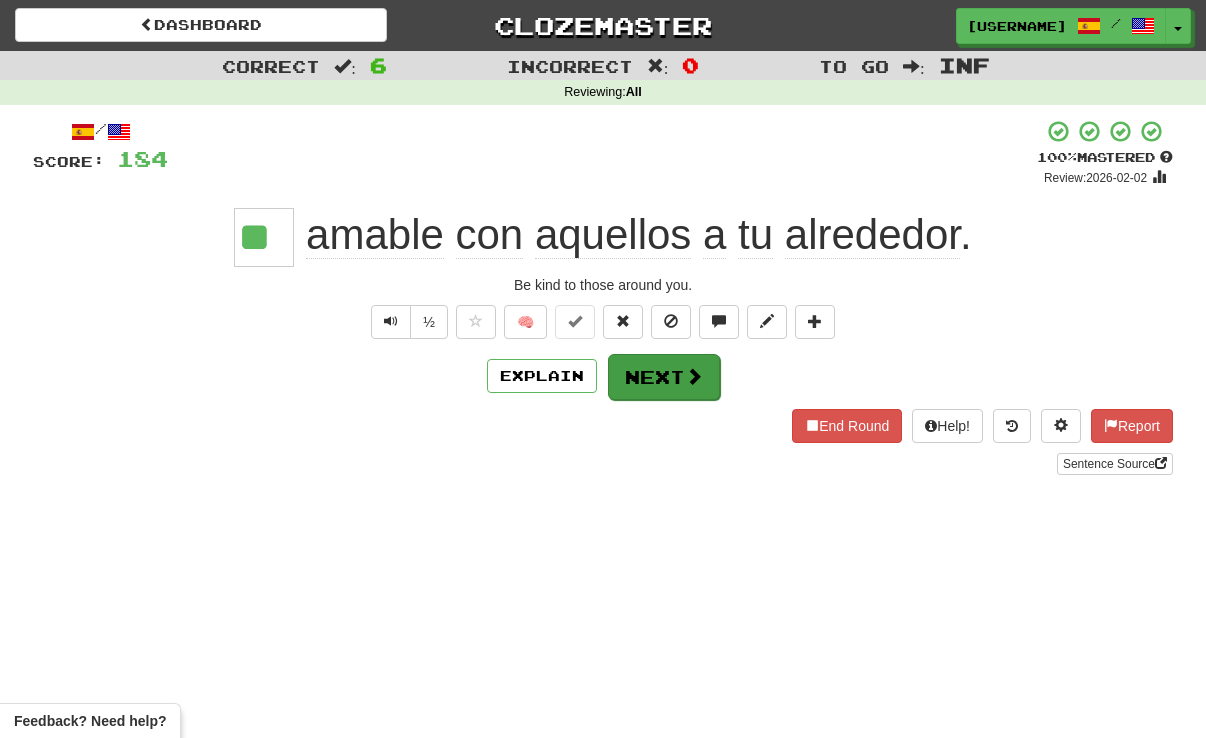 click on "Next" at bounding box center [664, 377] 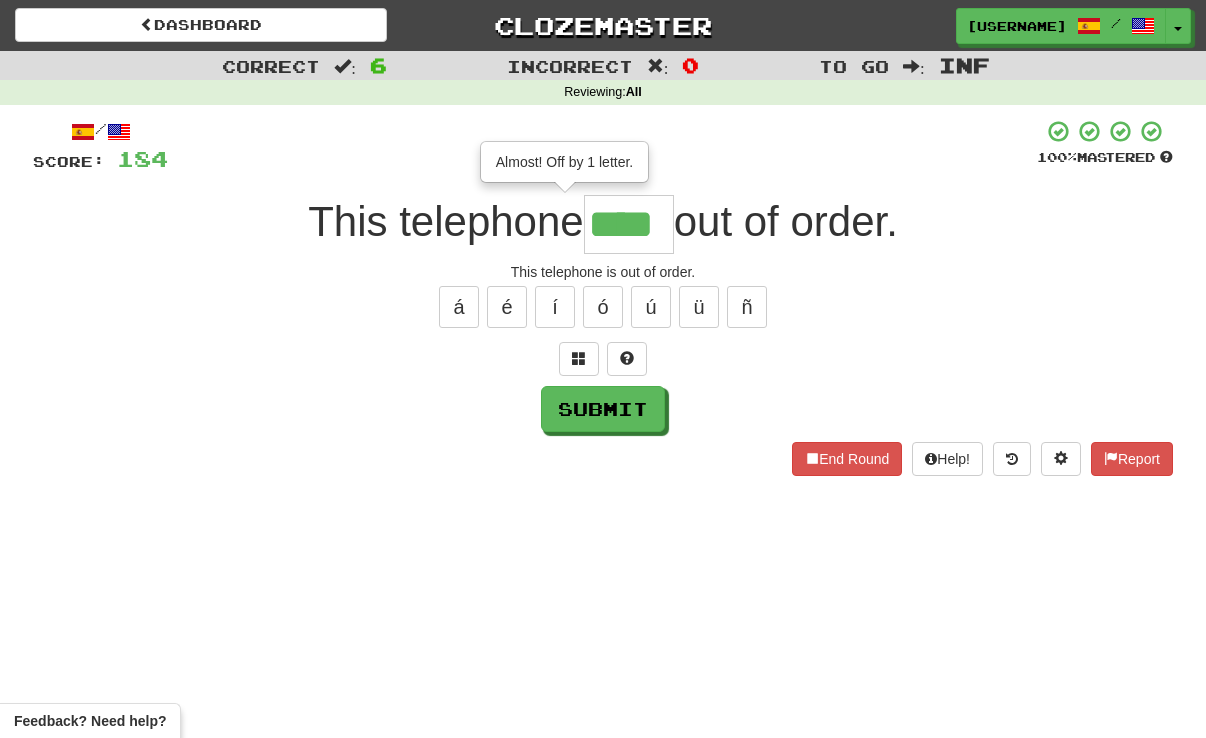 type on "****" 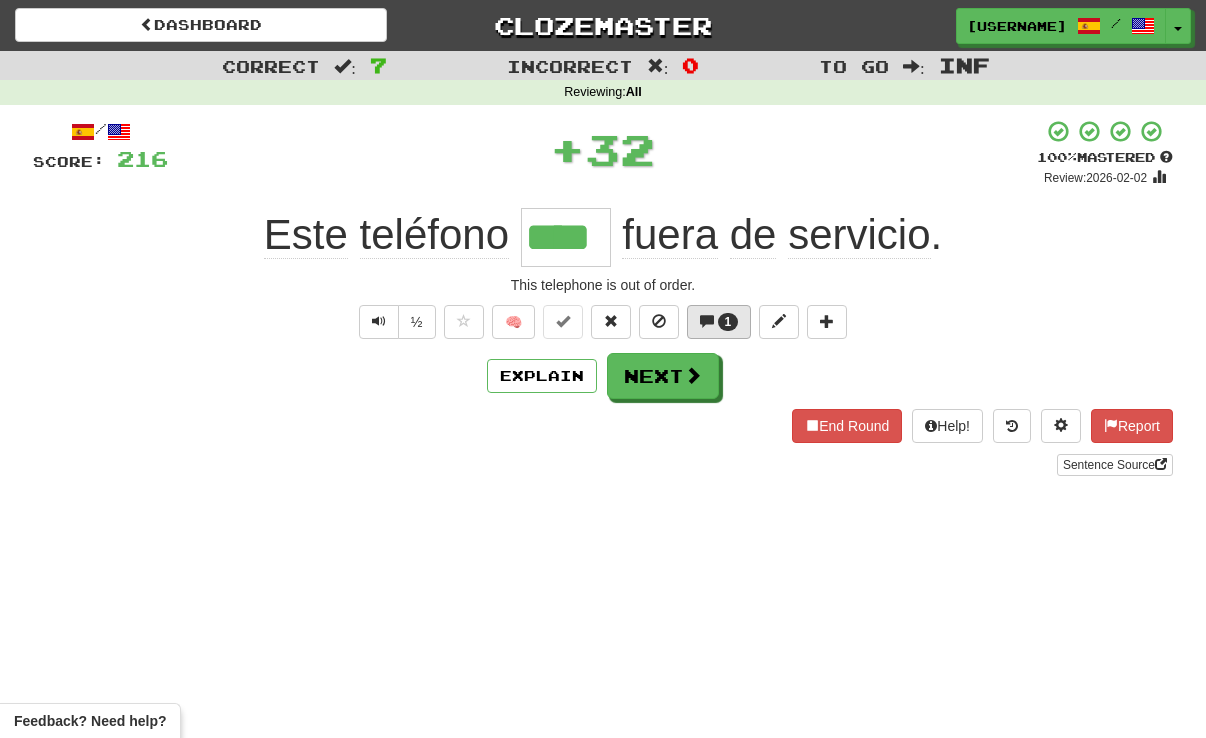 click on "1" at bounding box center (719, 322) 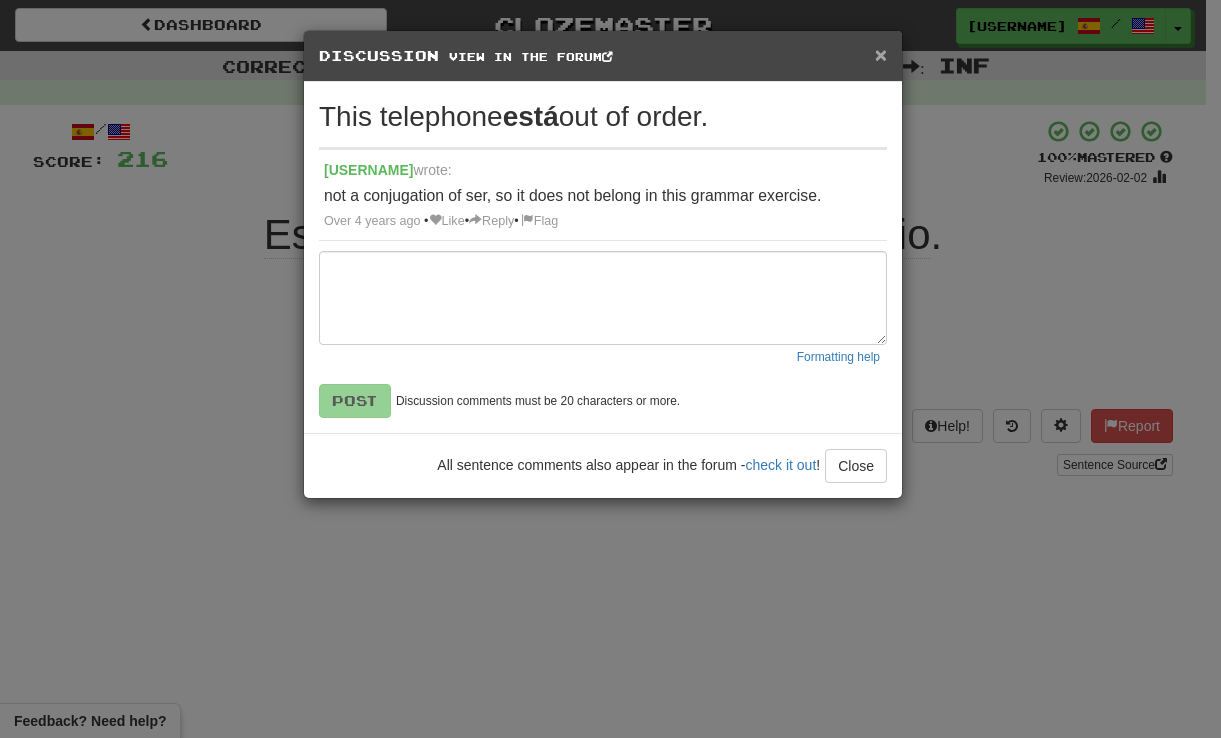 click on "×" at bounding box center (881, 54) 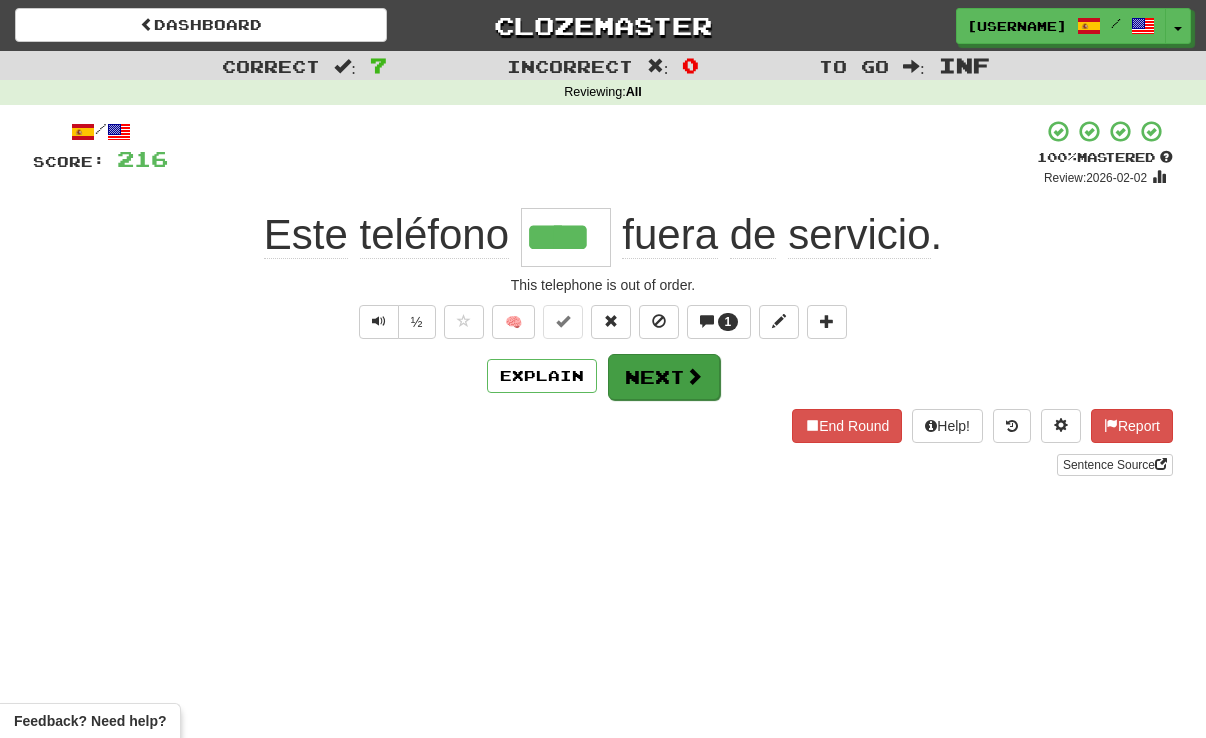 click on "Next" at bounding box center [664, 377] 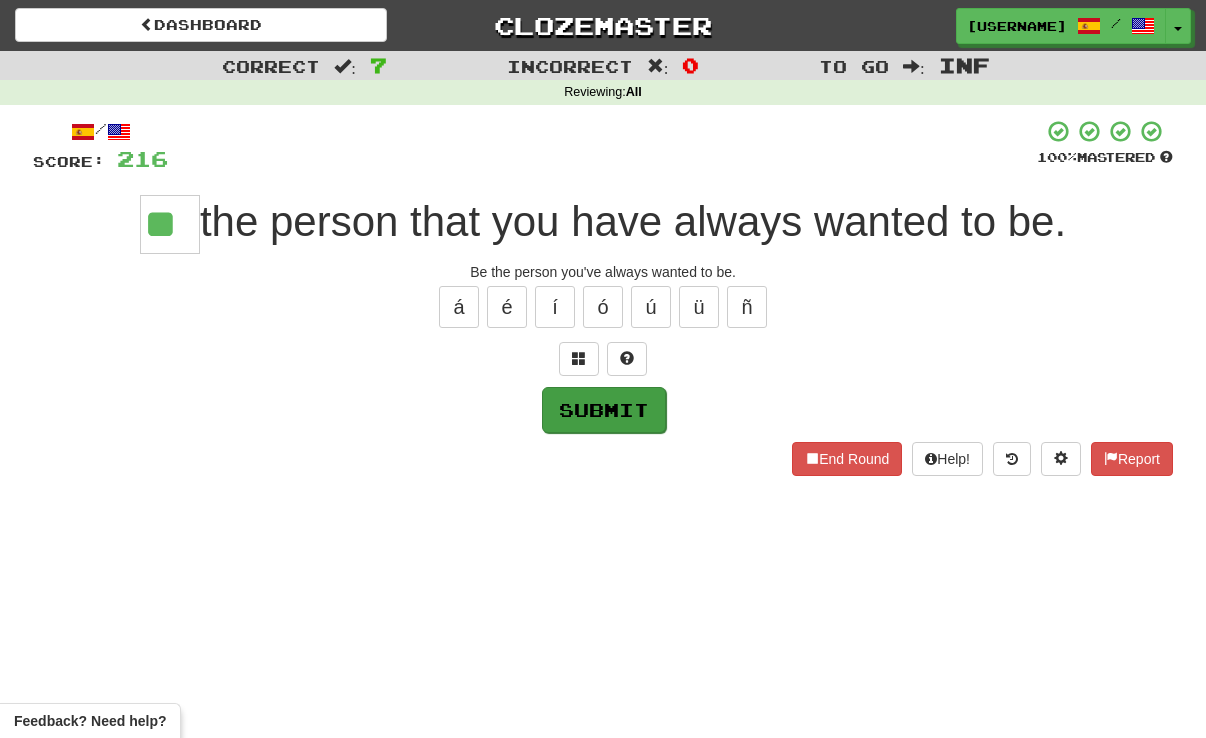 click on "Submit" at bounding box center (604, 410) 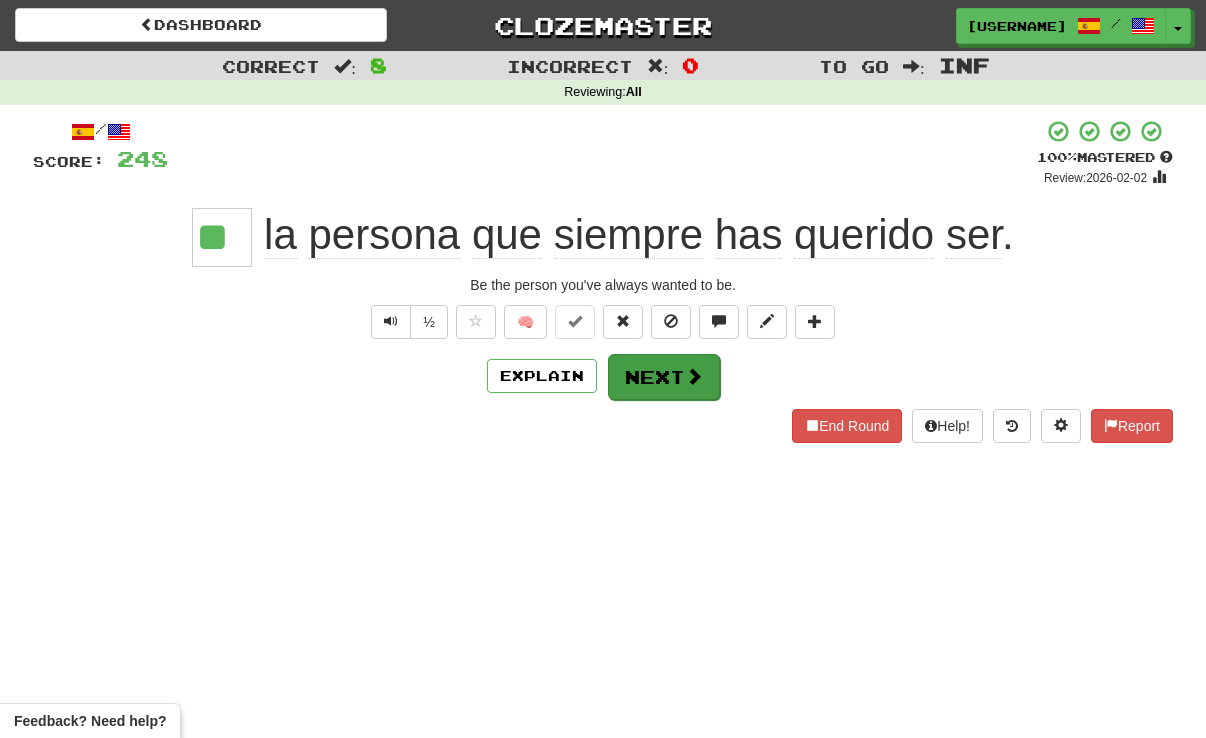 click on "Next" at bounding box center [664, 377] 